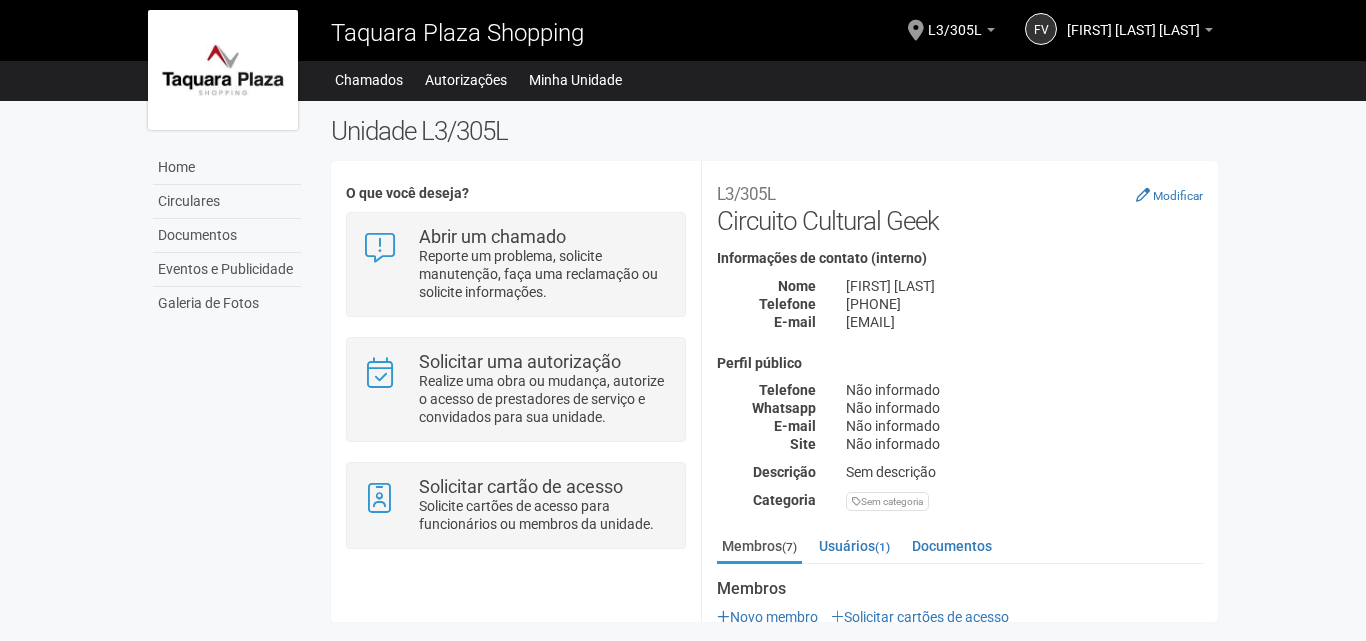 scroll, scrollTop: 0, scrollLeft: 0, axis: both 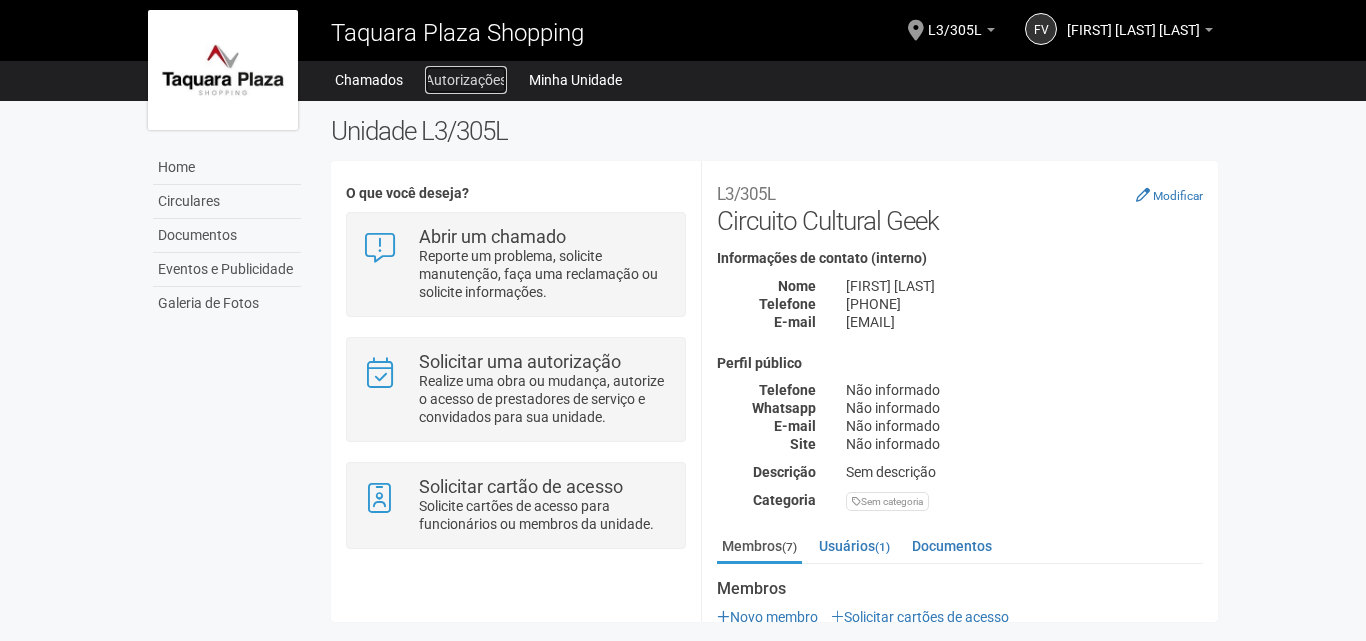 click on "Autorizações" at bounding box center (466, 80) 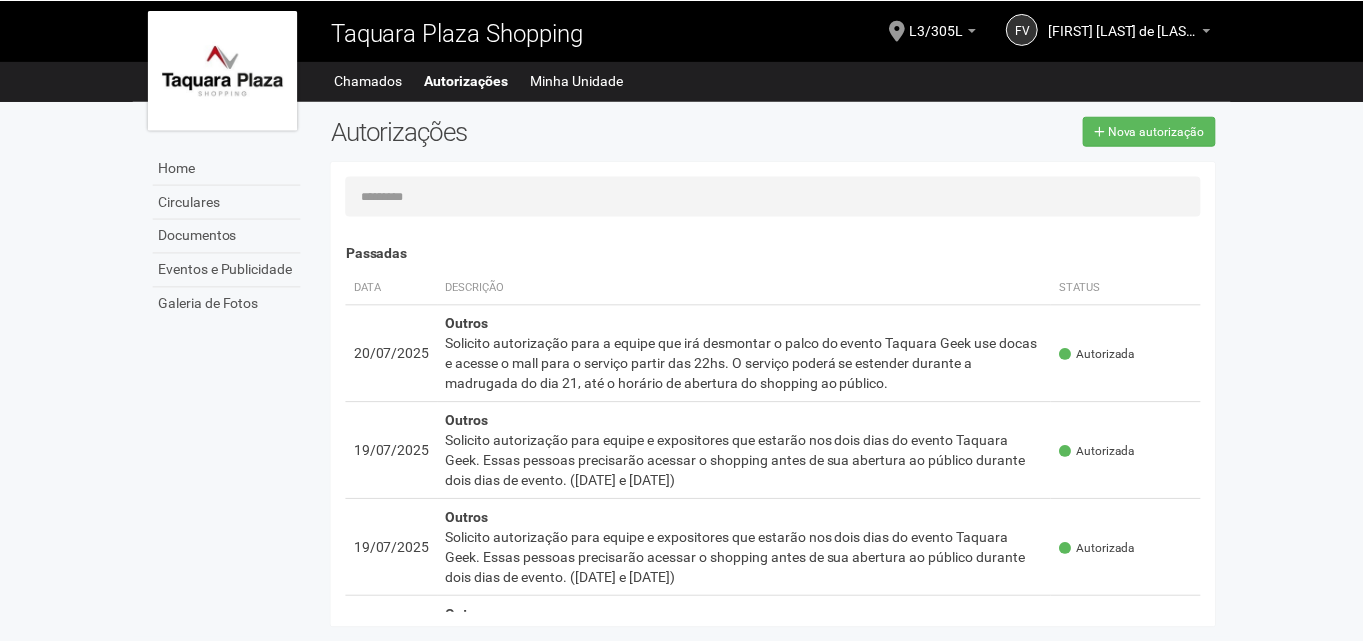 scroll, scrollTop: 0, scrollLeft: 0, axis: both 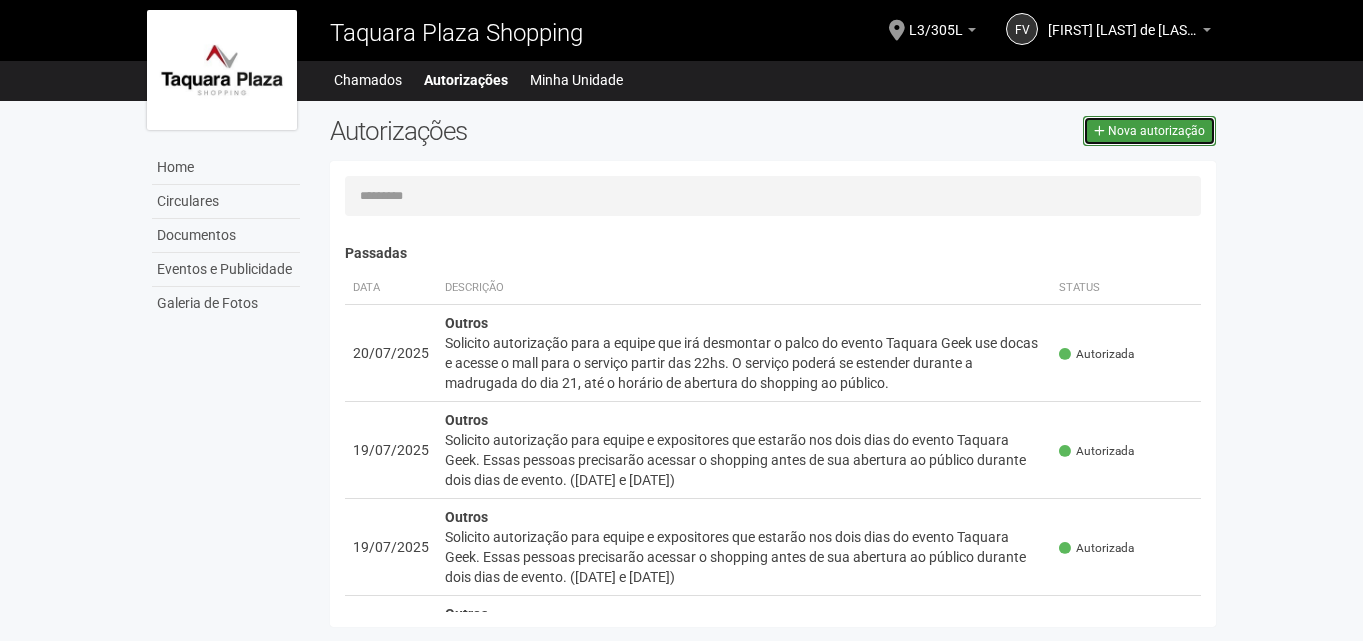 click on "Nova autorização" at bounding box center (1156, 131) 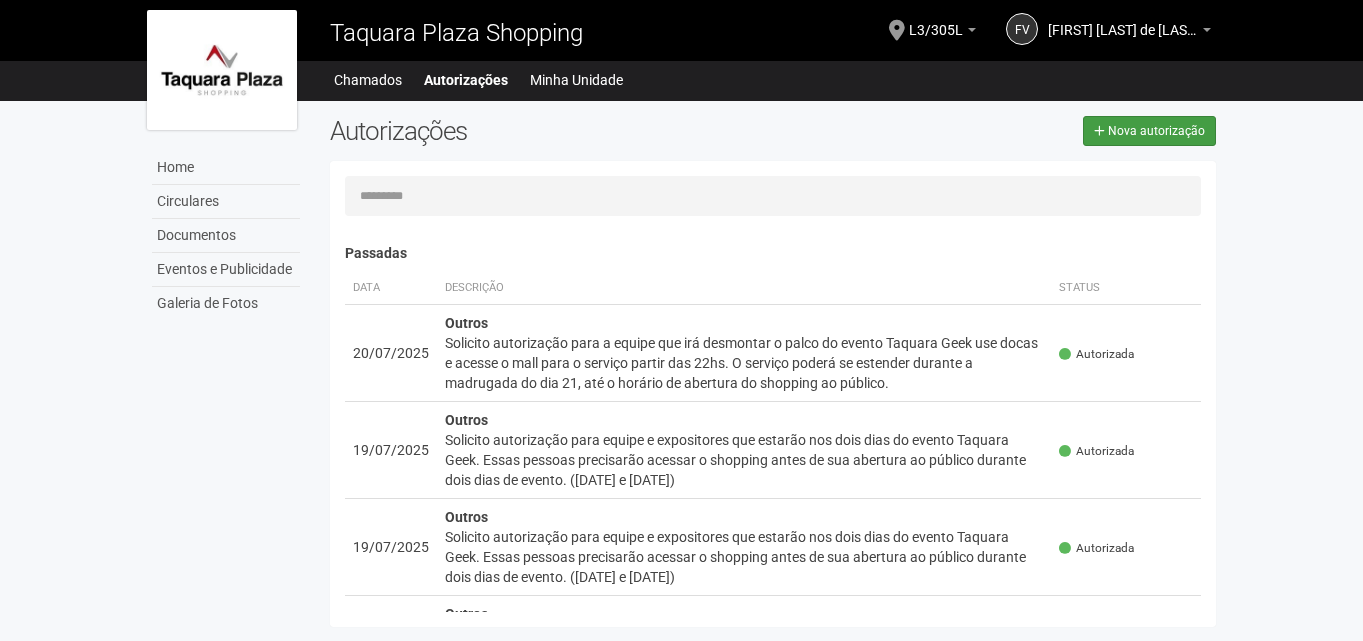 select on "**" 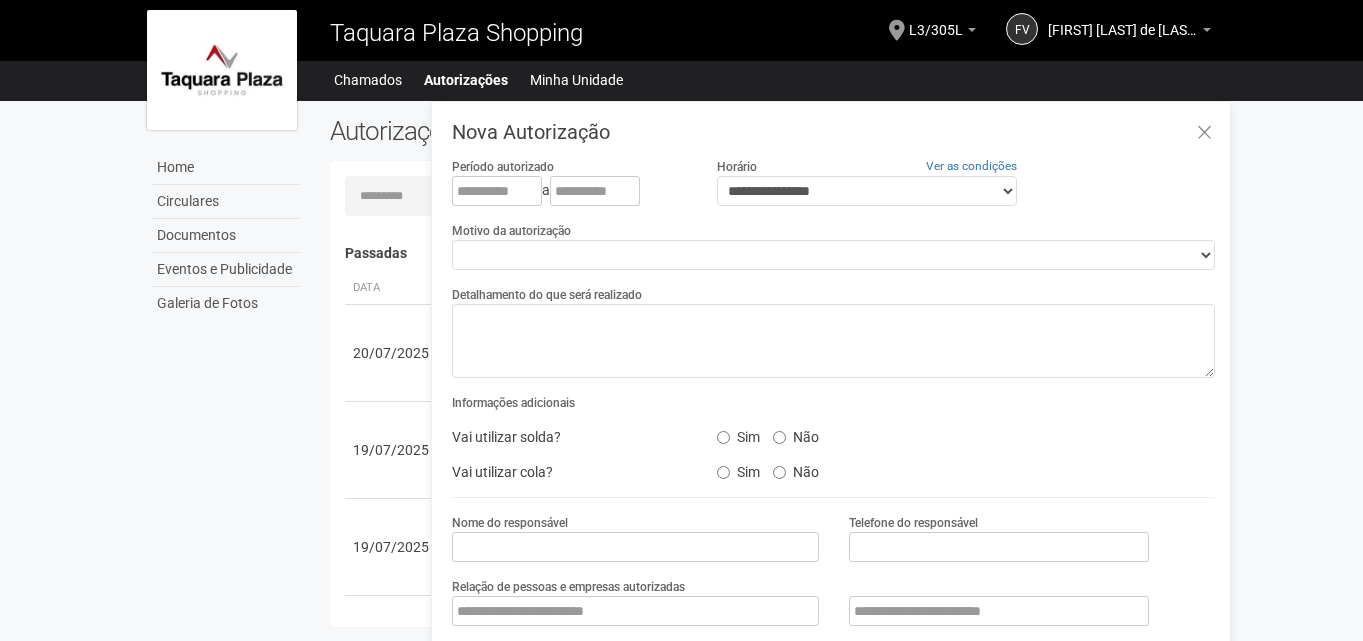 scroll, scrollTop: 31, scrollLeft: 0, axis: vertical 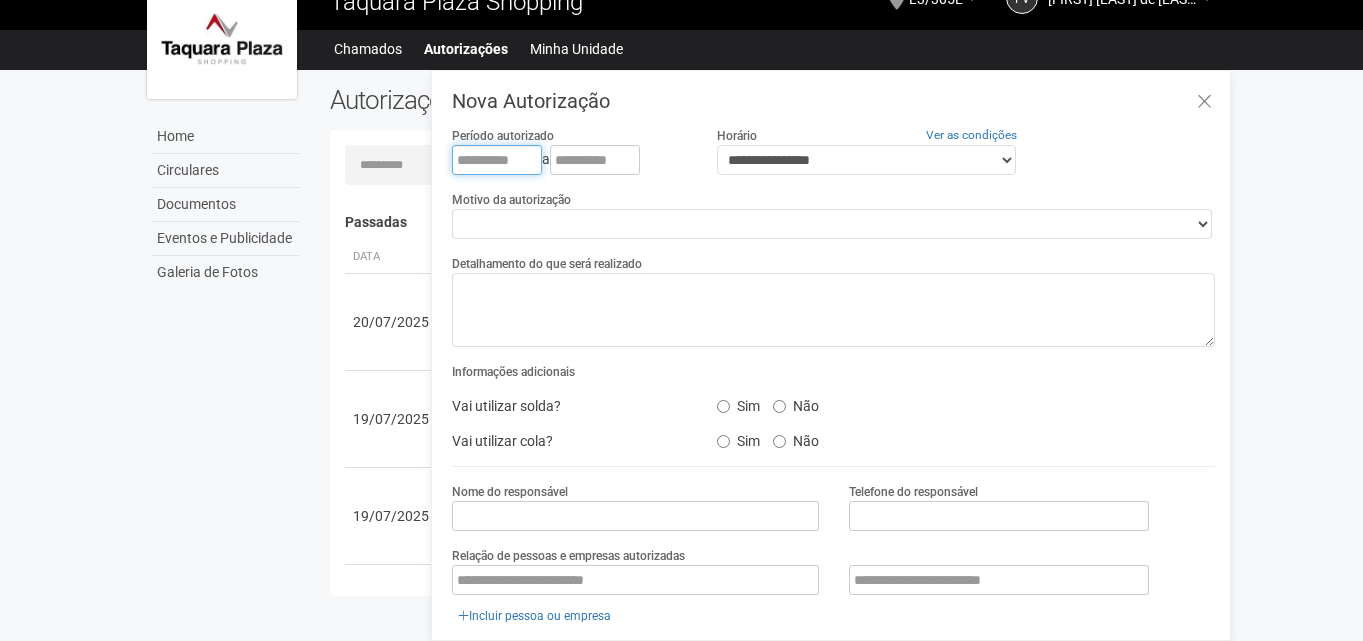 click at bounding box center [497, 160] 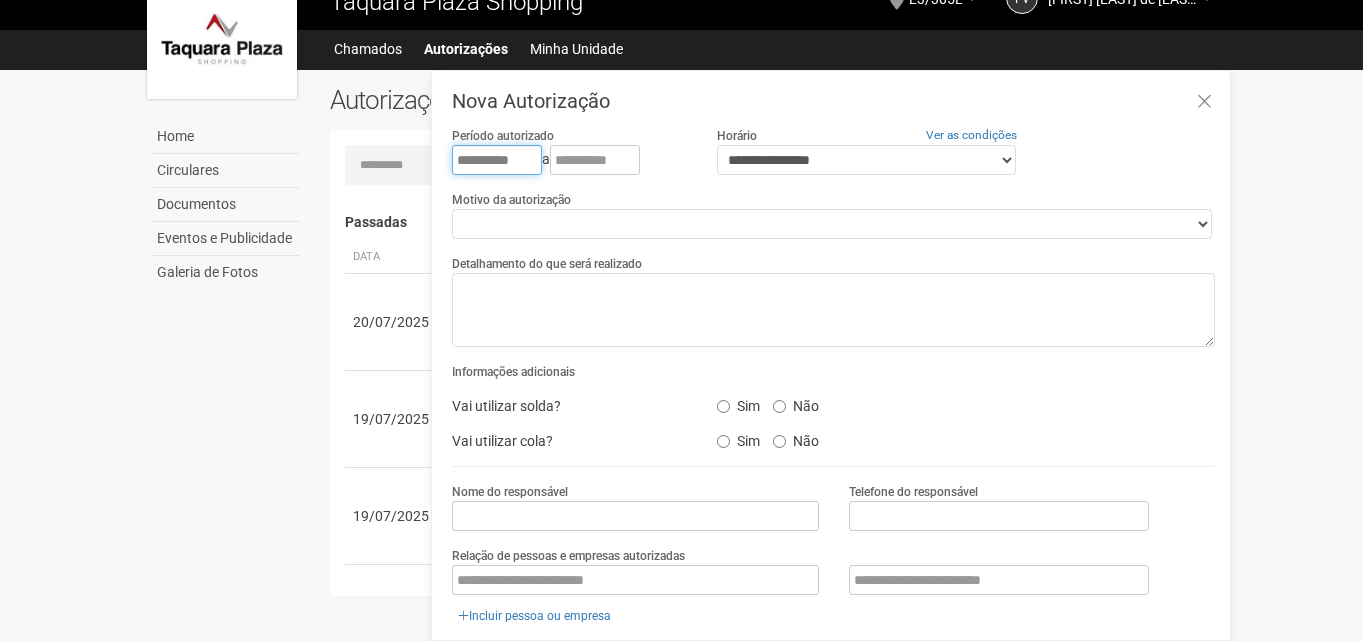 type on "**********" 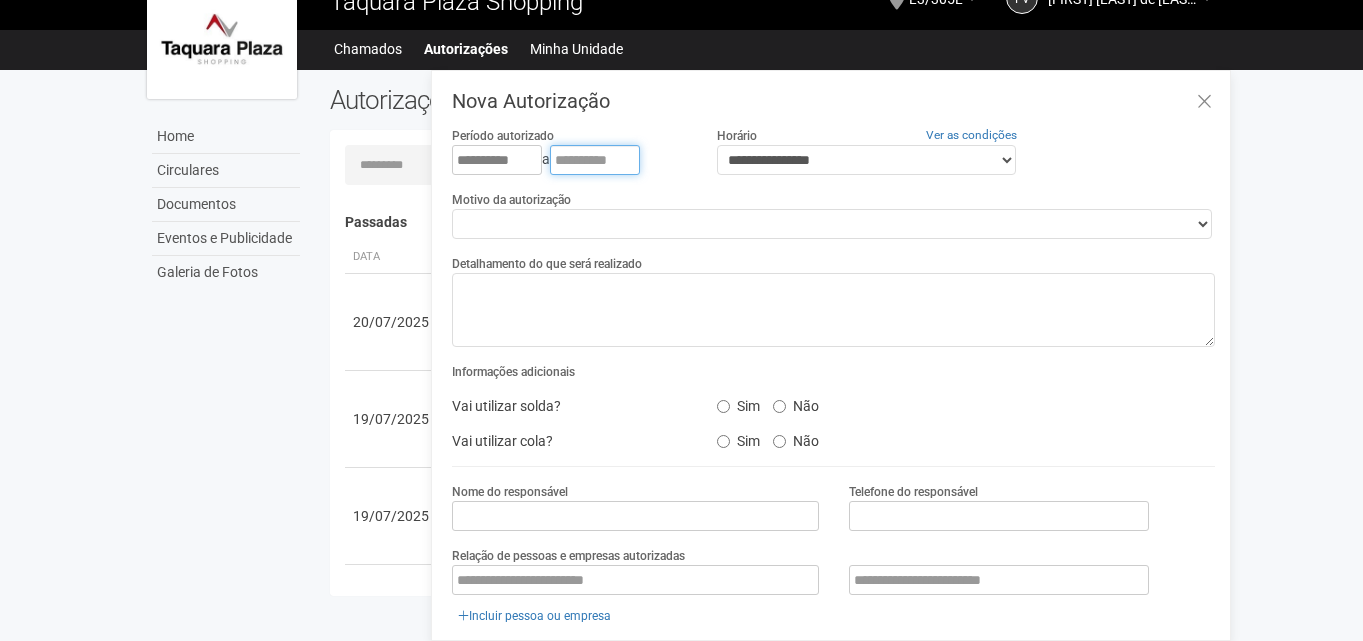 click at bounding box center [595, 160] 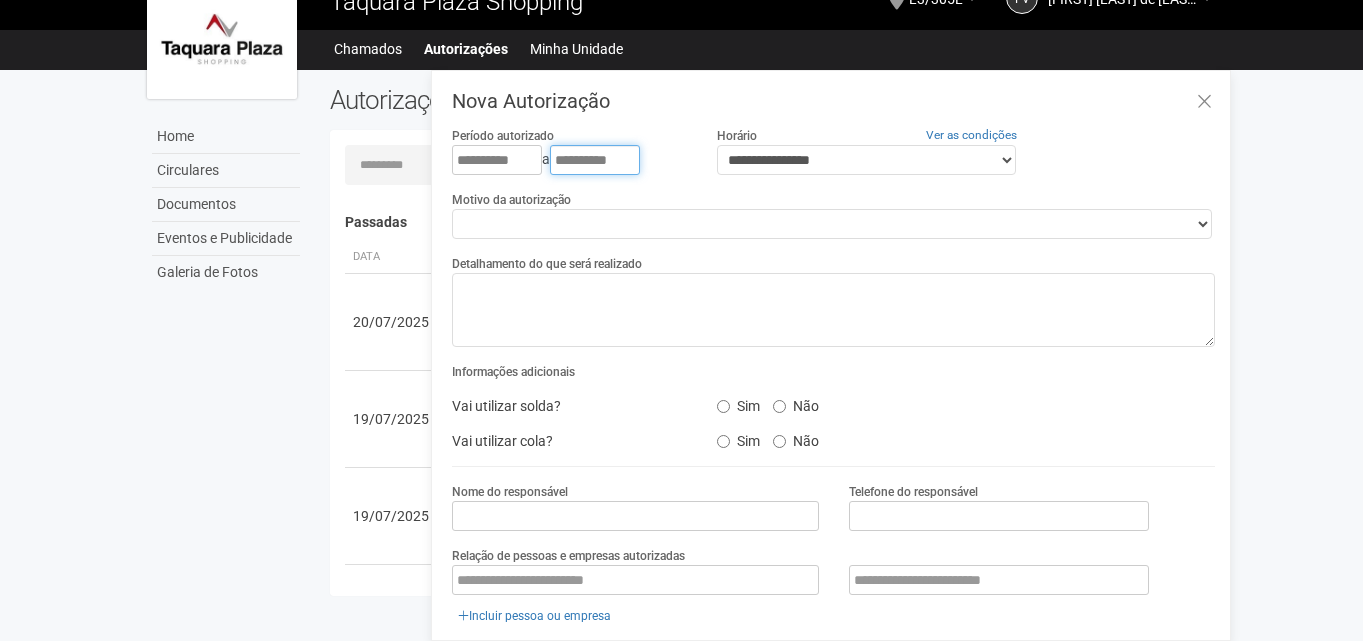 type on "**********" 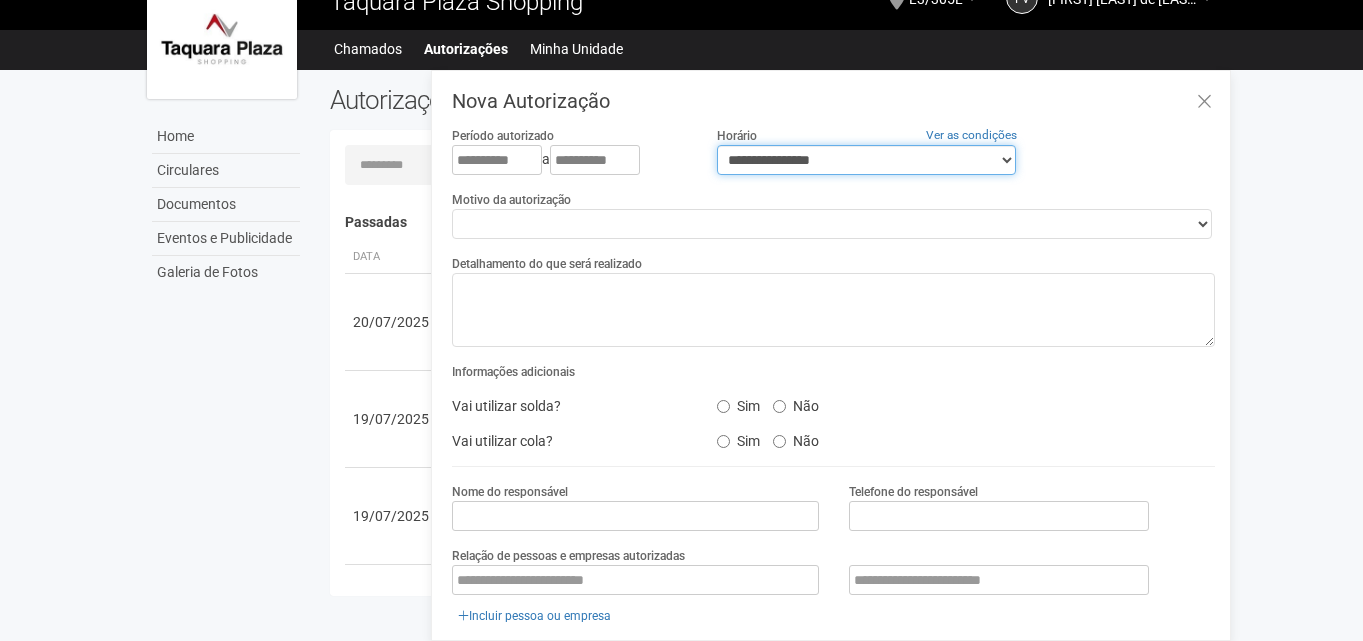 click on "**********" at bounding box center (866, 160) 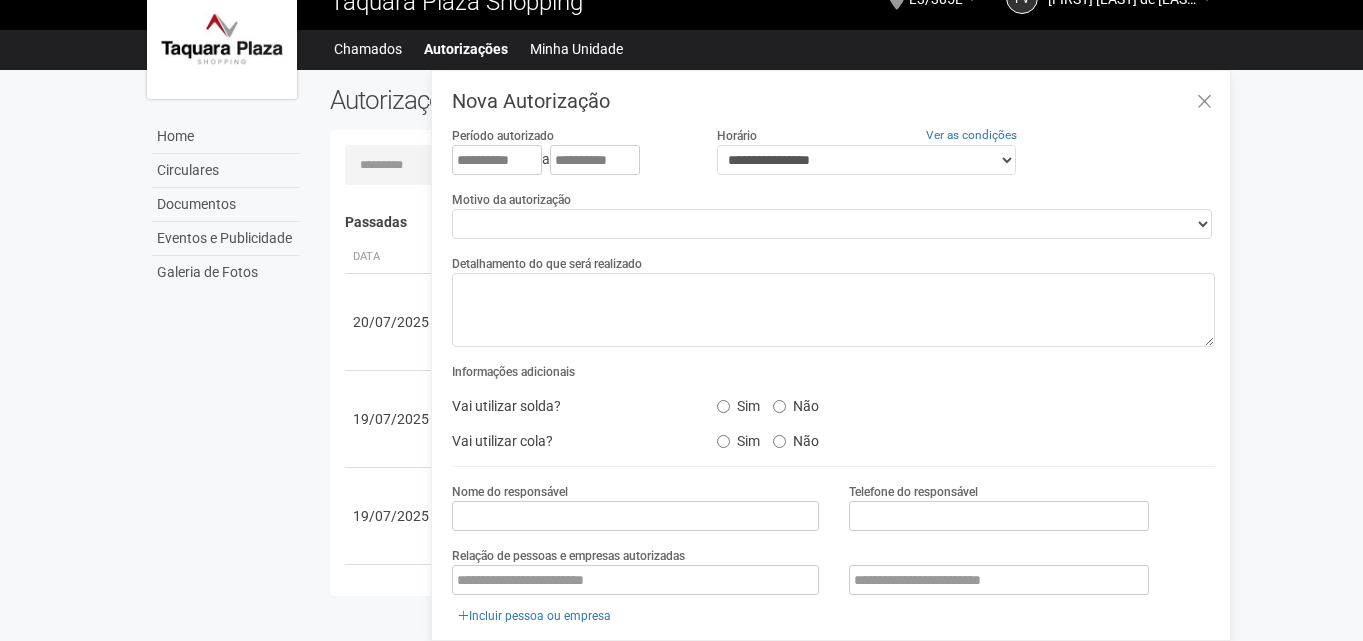 click on "**********" at bounding box center (833, 214) 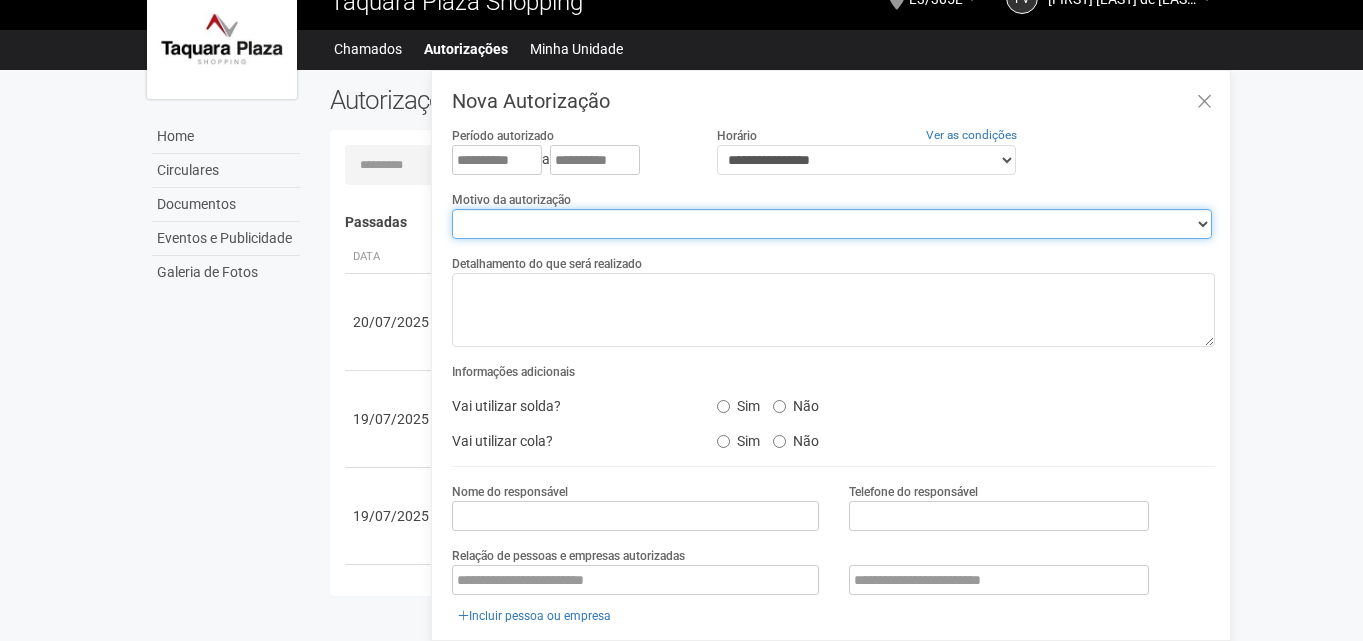 click on "**********" at bounding box center (832, 224) 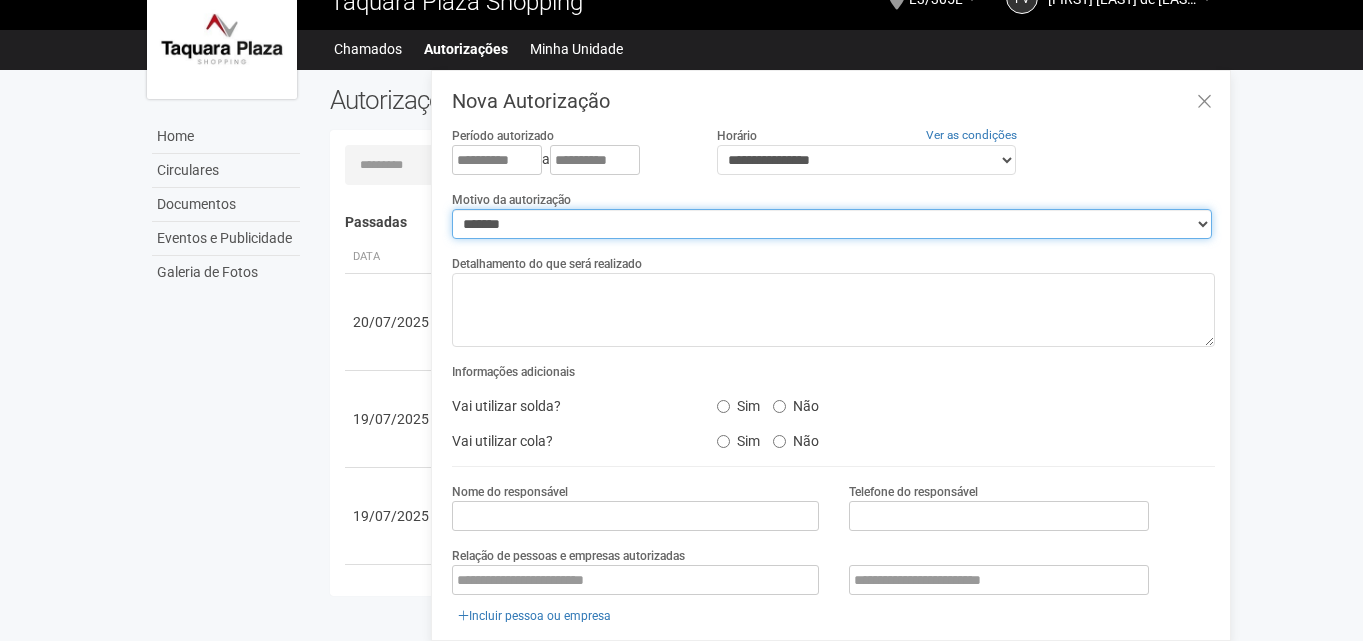 click on "**********" at bounding box center (832, 224) 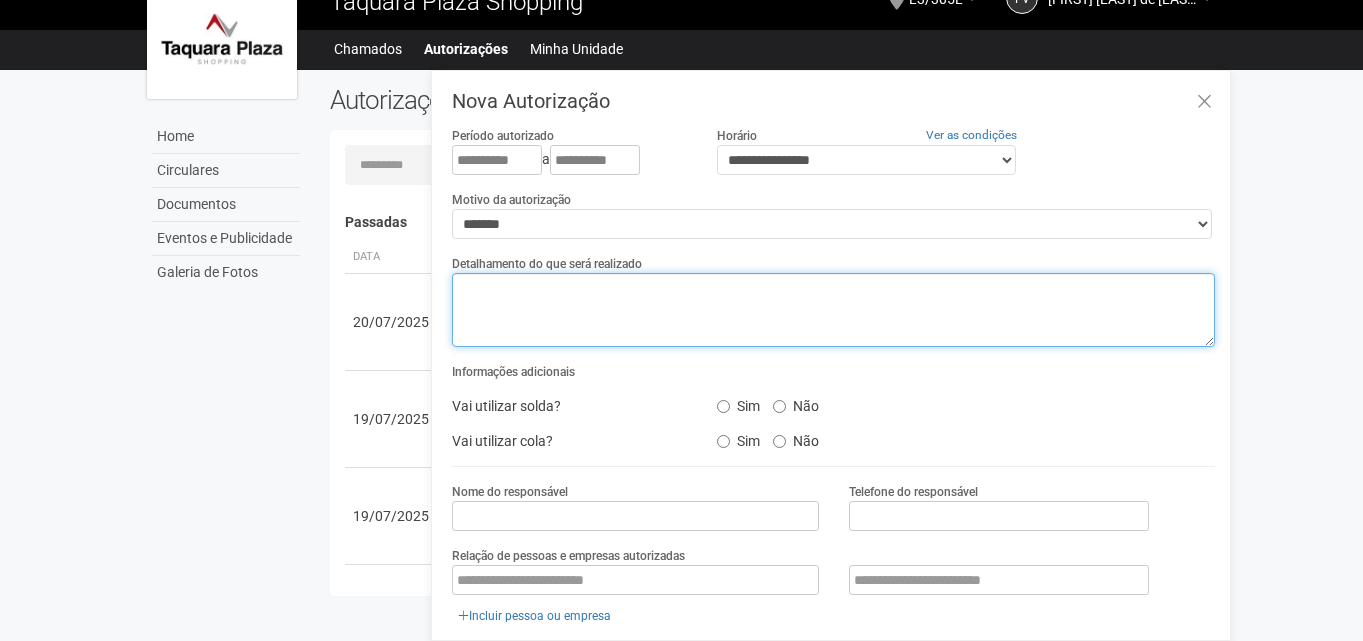 click at bounding box center (833, 310) 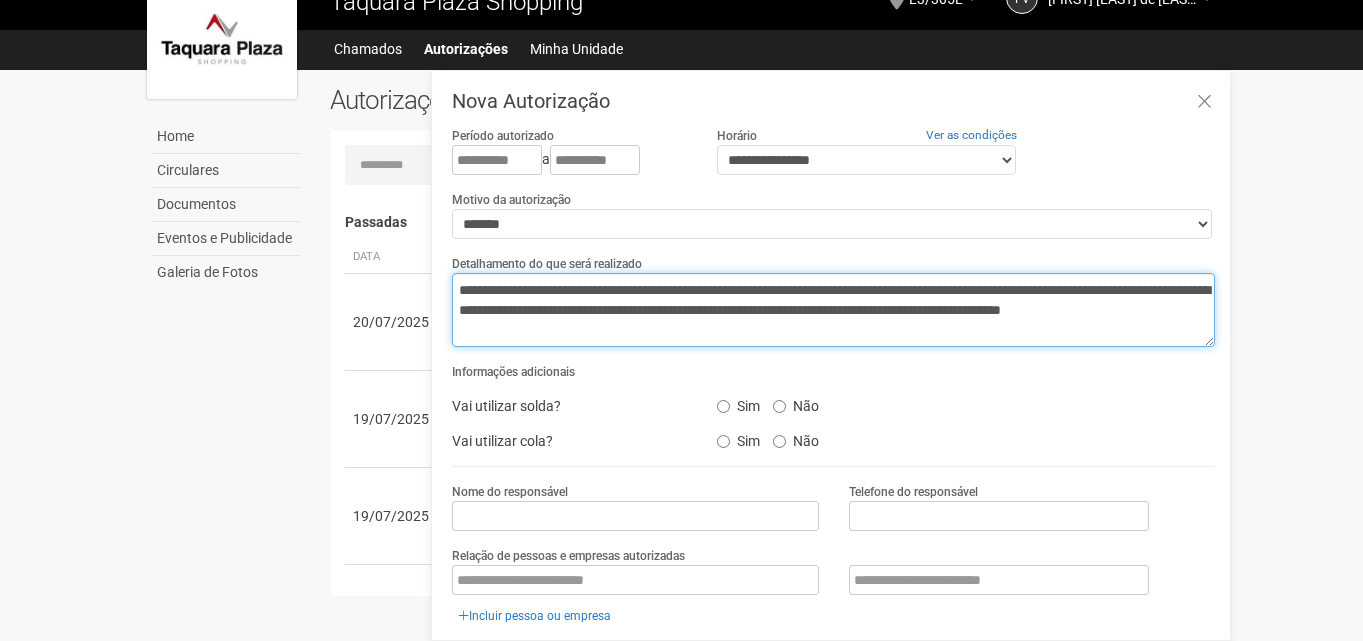 type on "**********" 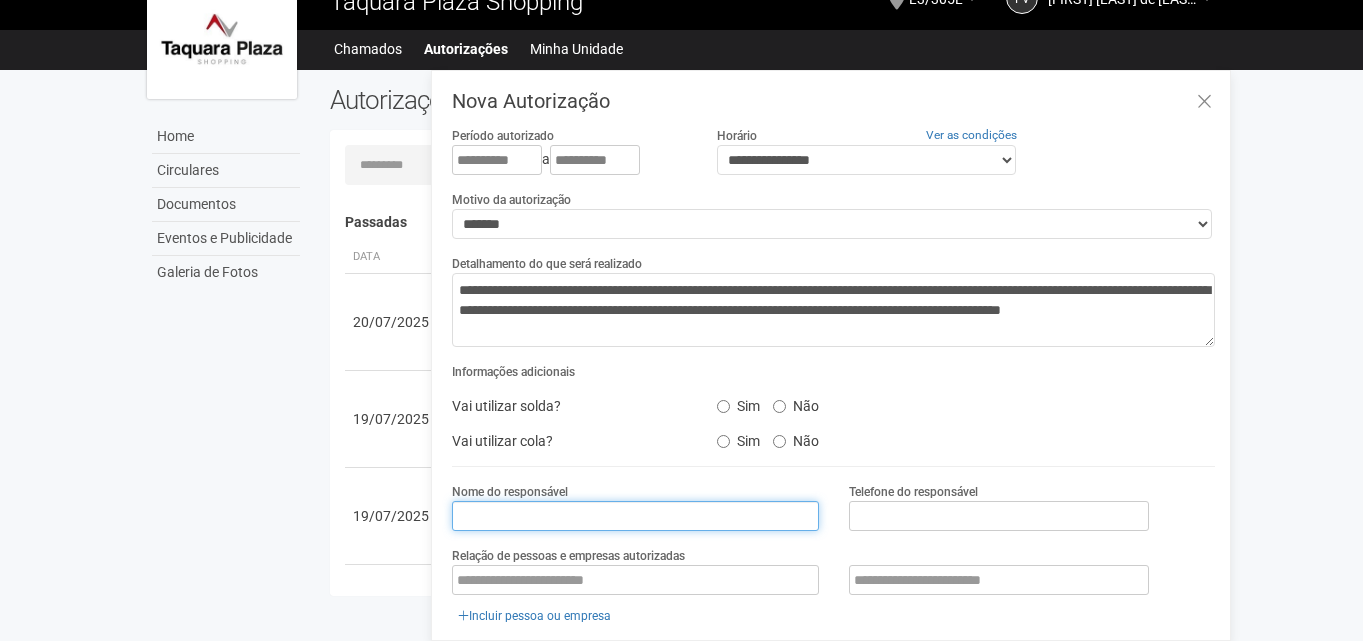 click at bounding box center [635, 516] 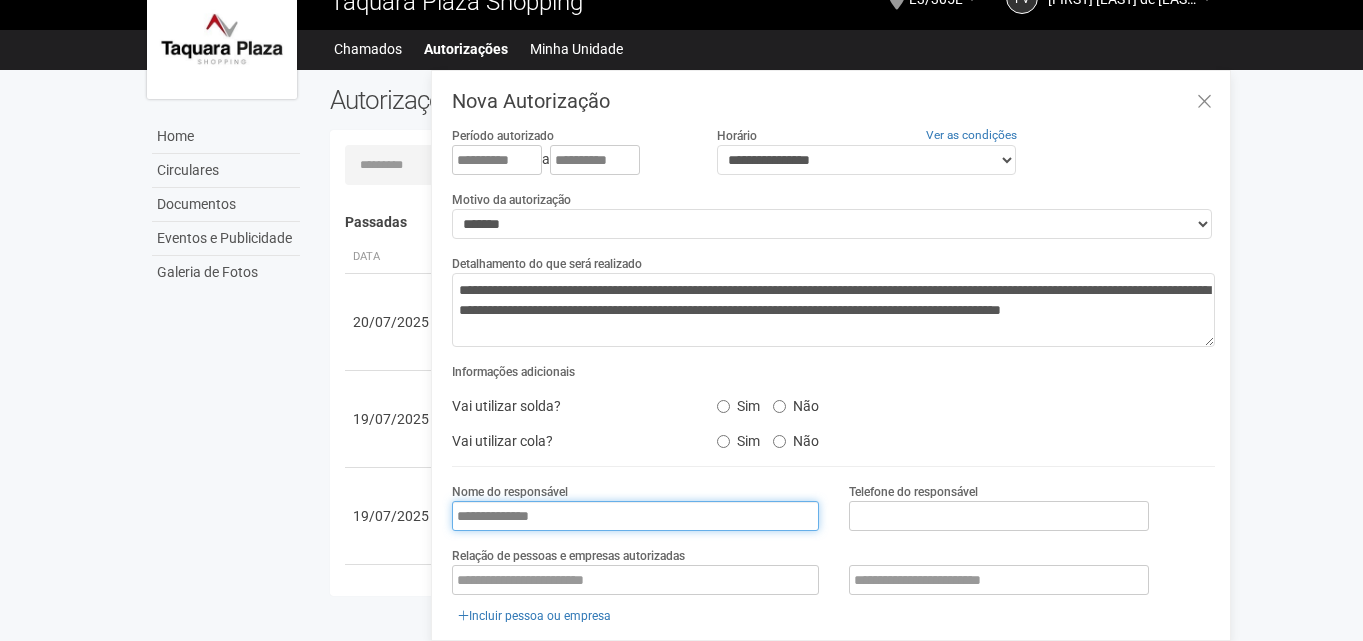 type on "**********" 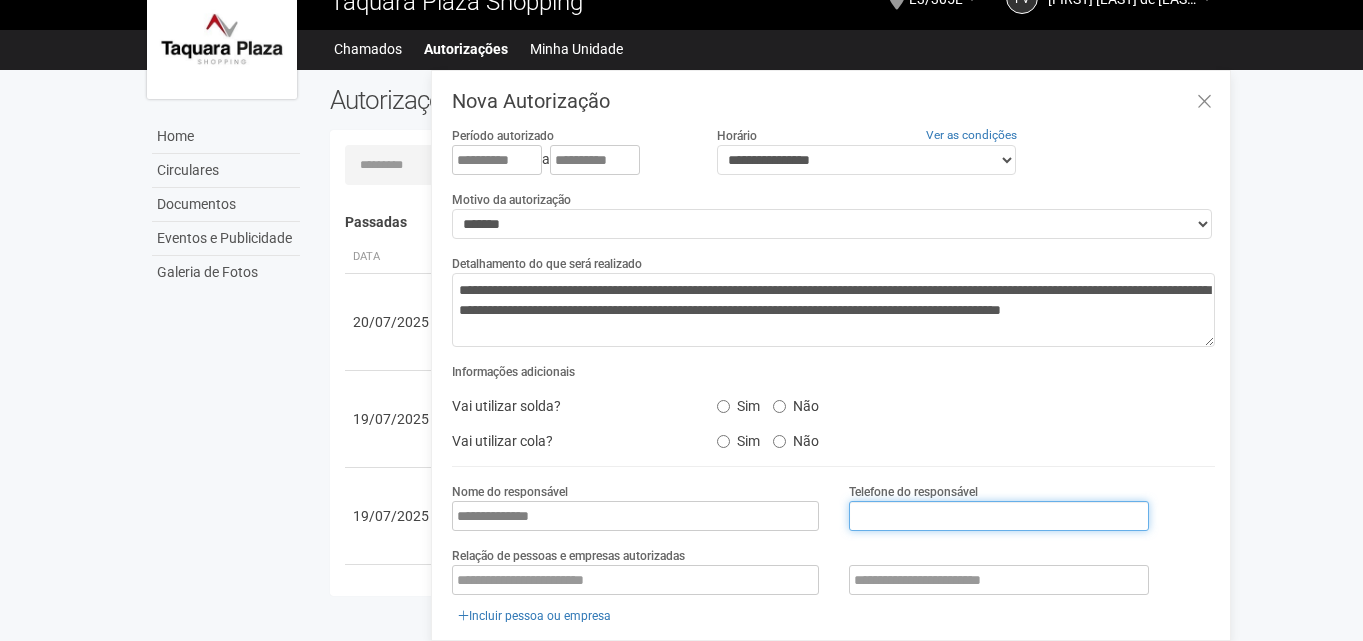 paste on "**********" 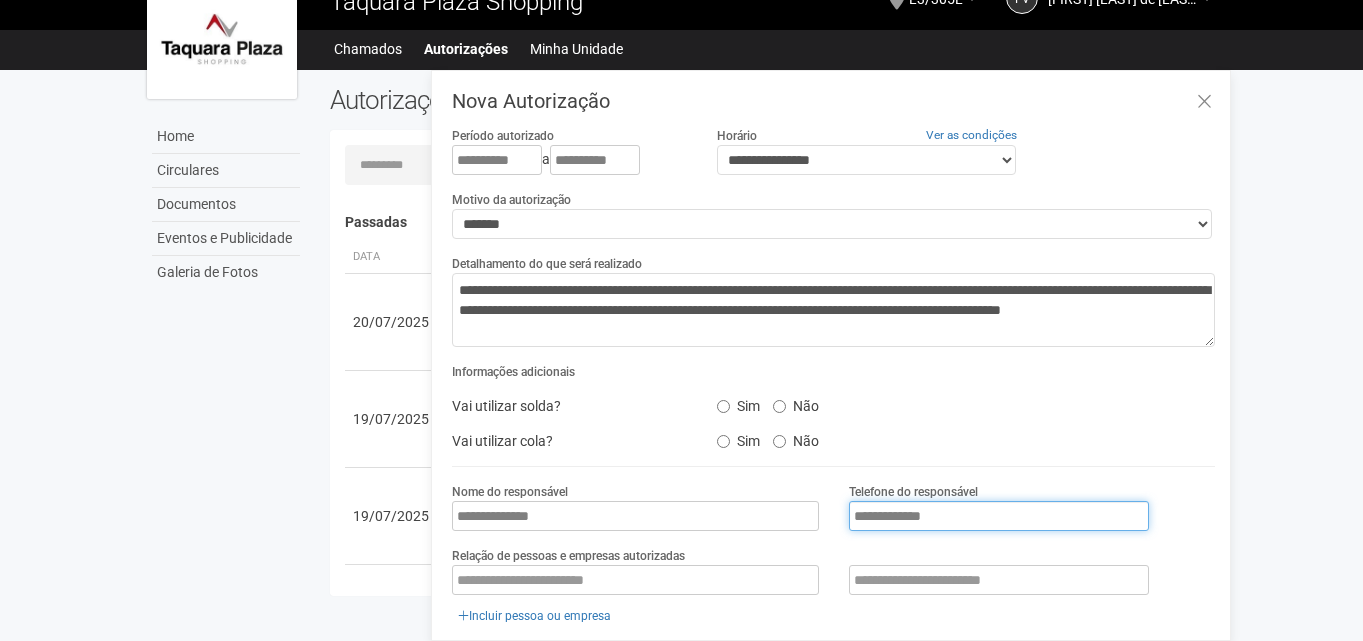 type on "**********" 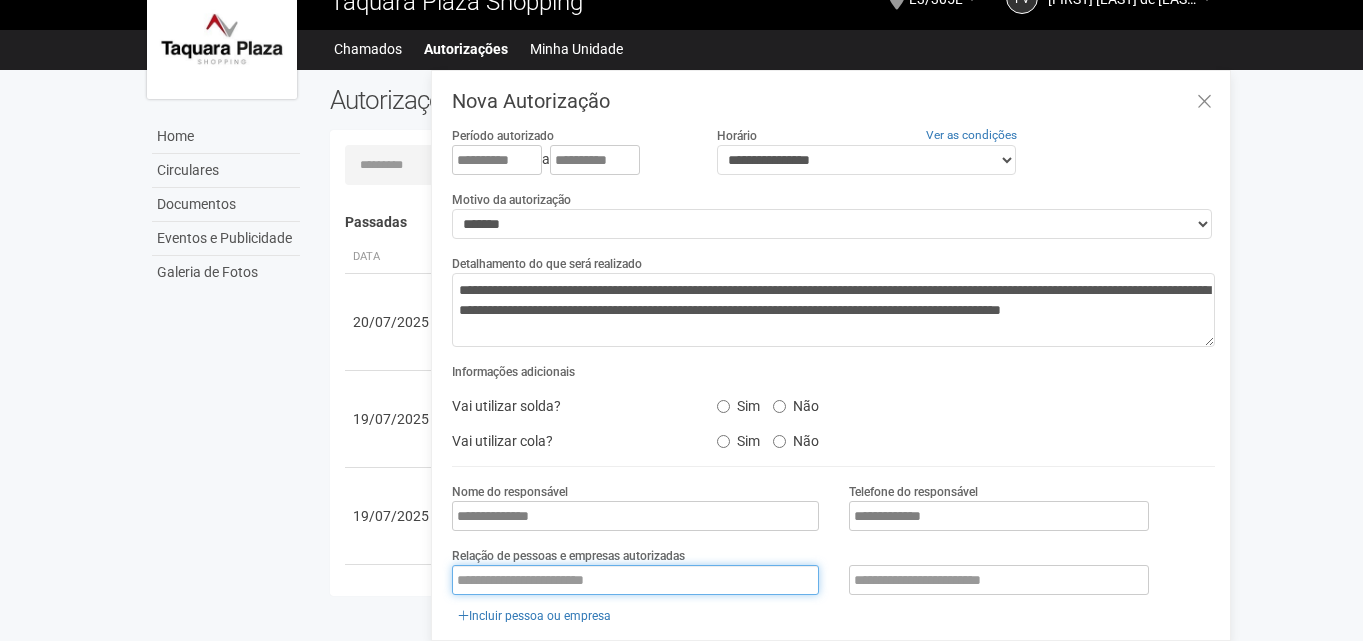 click at bounding box center [635, 580] 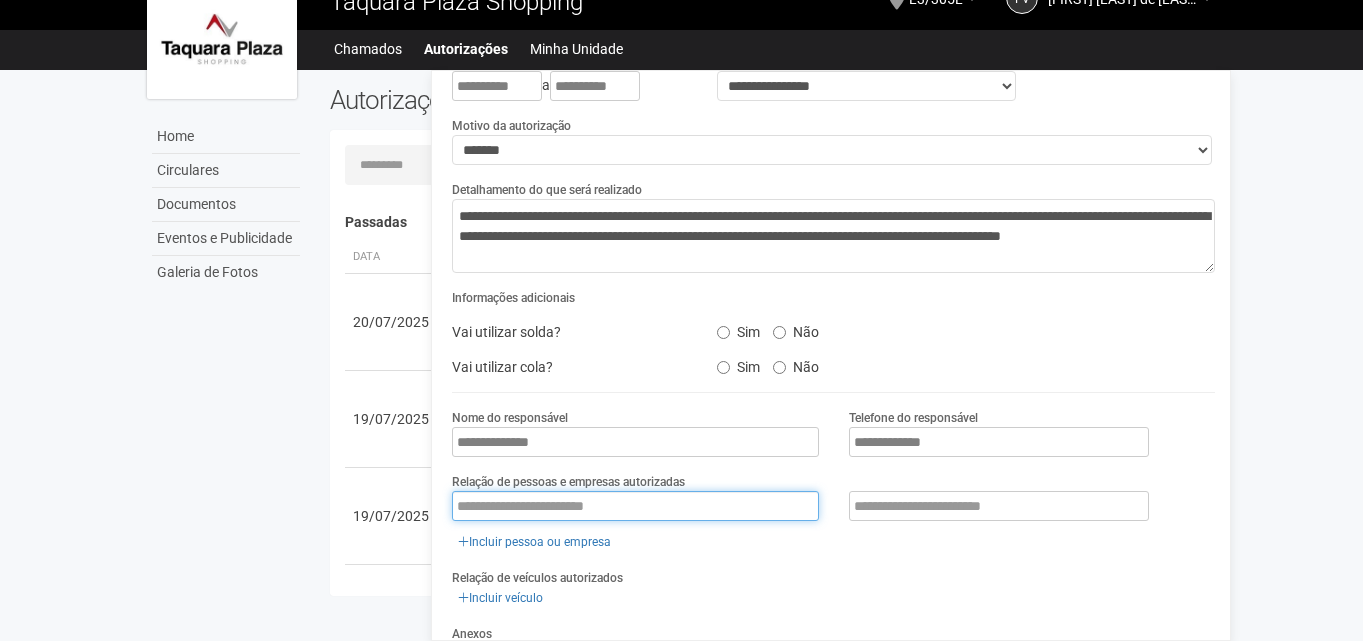 scroll, scrollTop: 200, scrollLeft: 0, axis: vertical 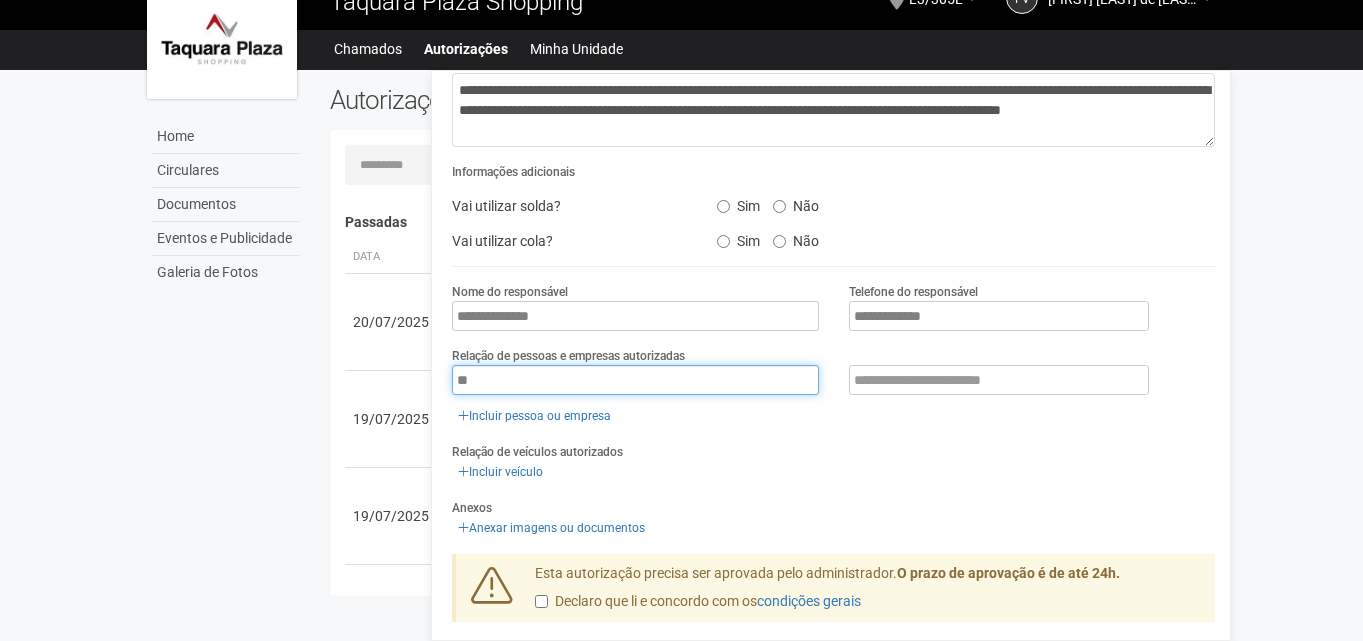 type on "*" 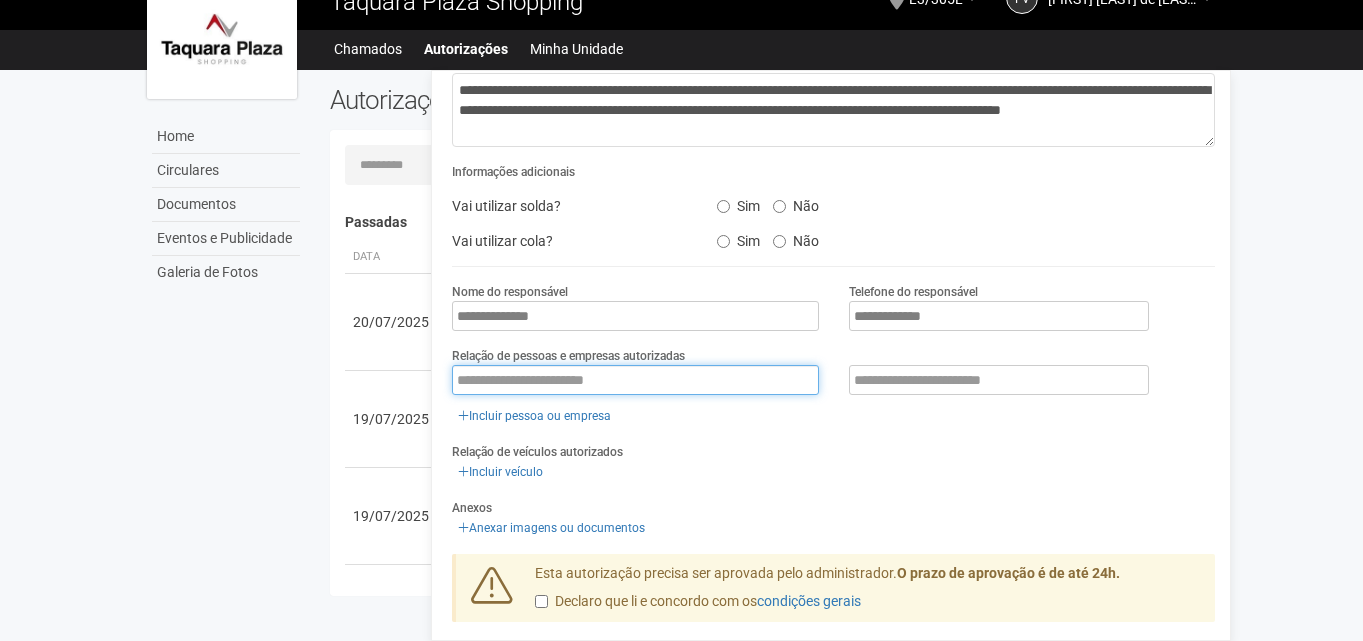 paste on "**********" 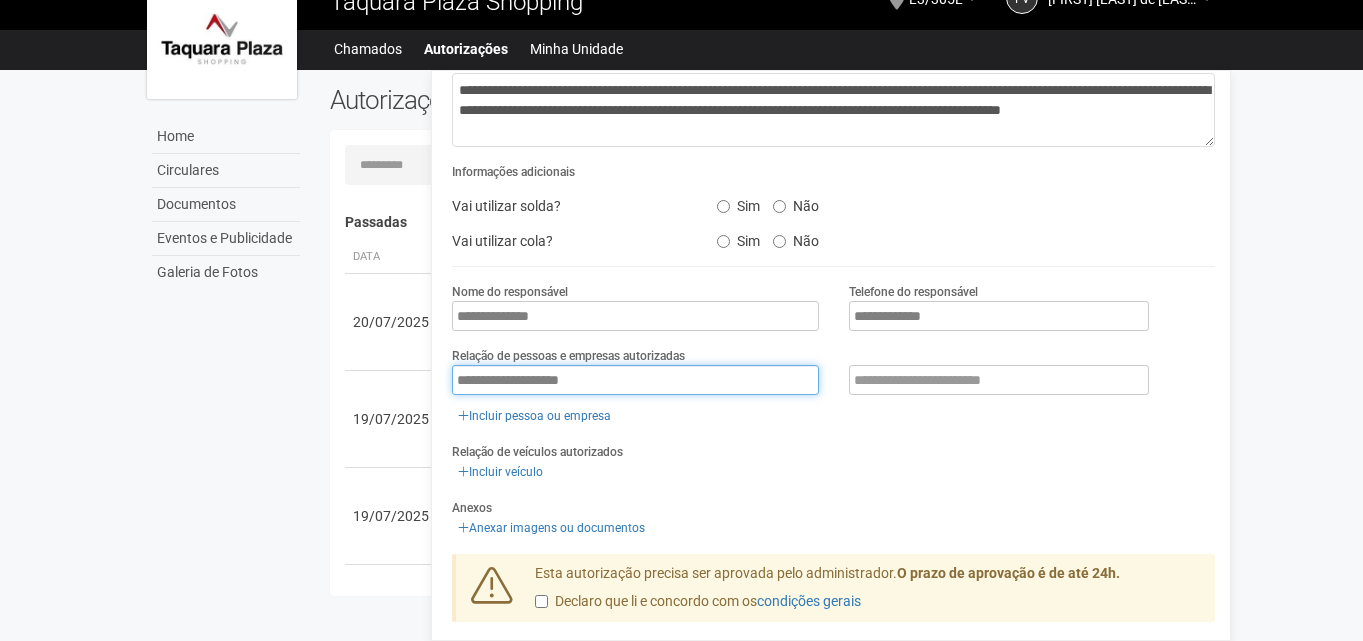 type on "**********" 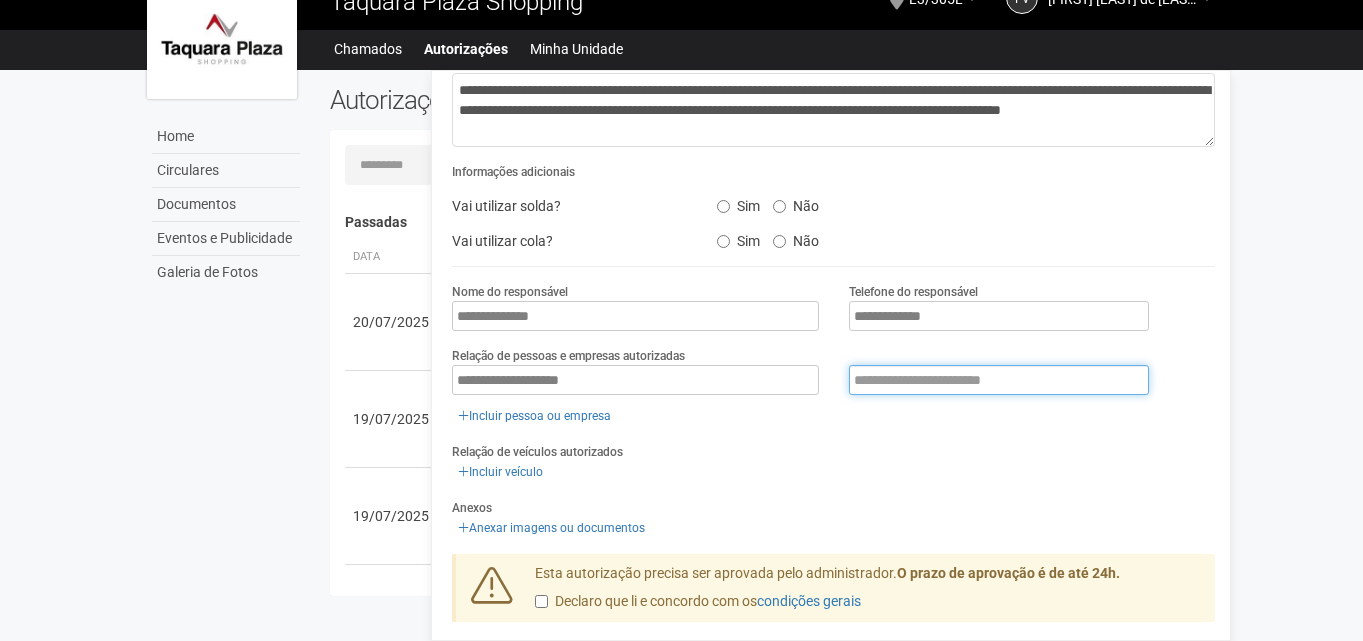 click at bounding box center [999, 380] 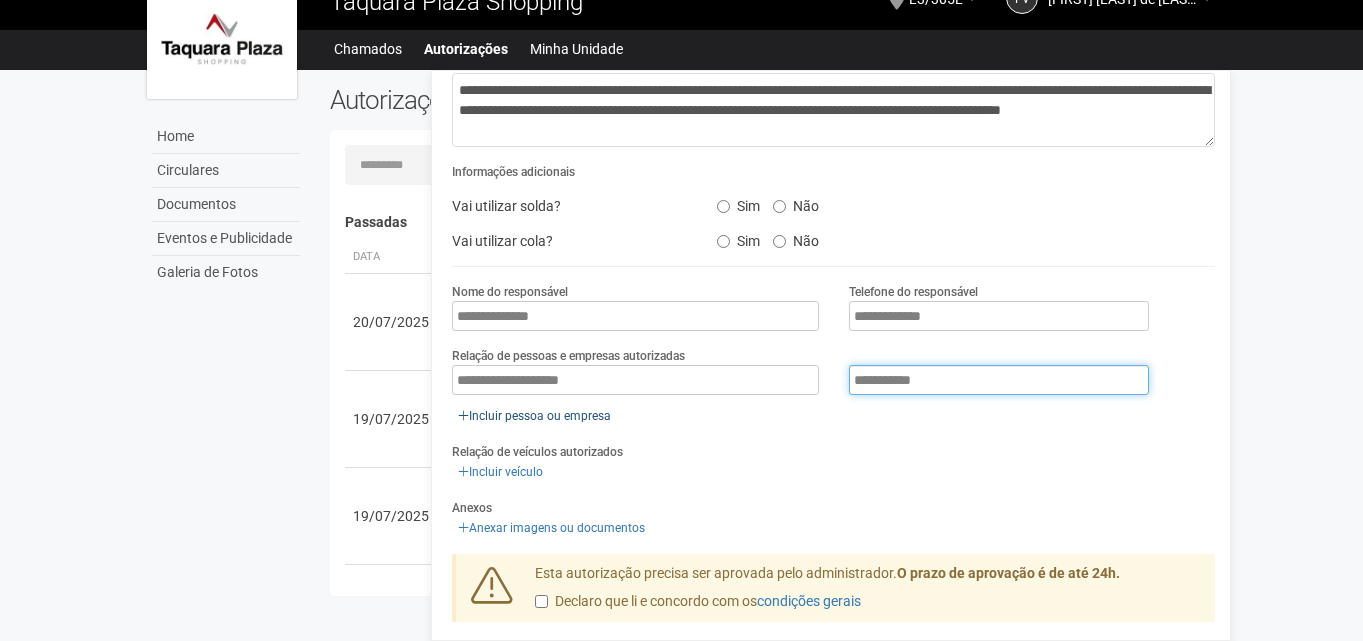 type on "**********" 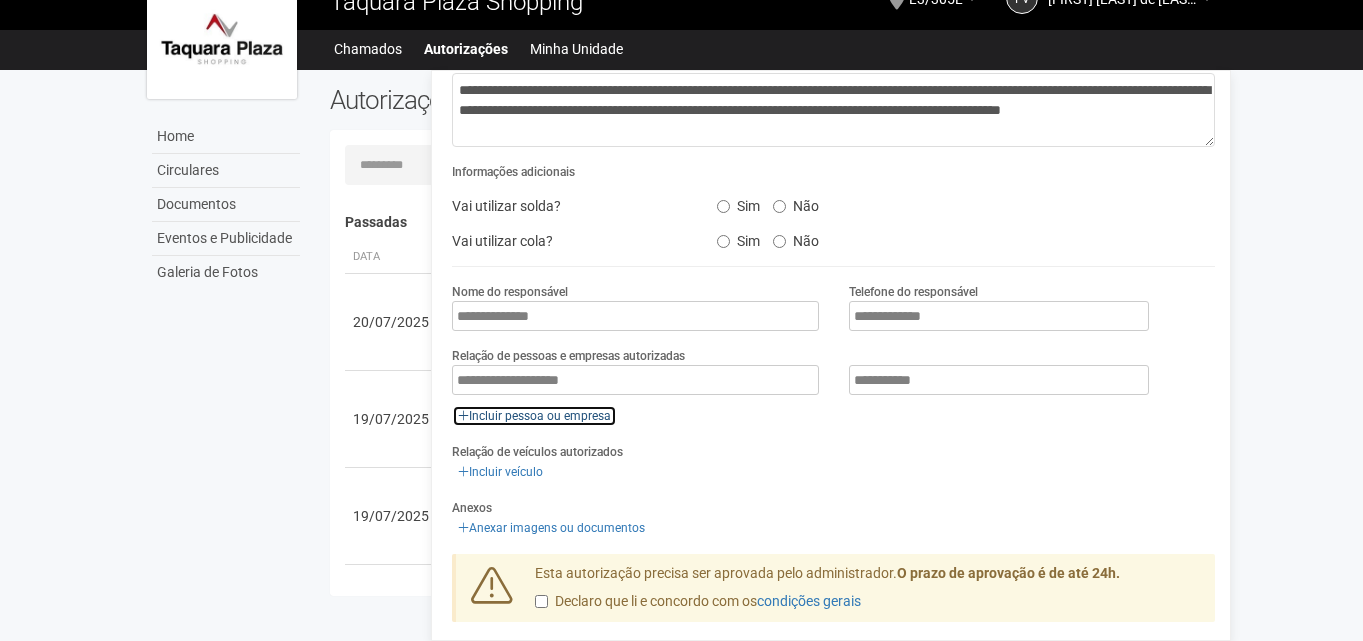click on "Incluir pessoa ou empresa" at bounding box center [534, 416] 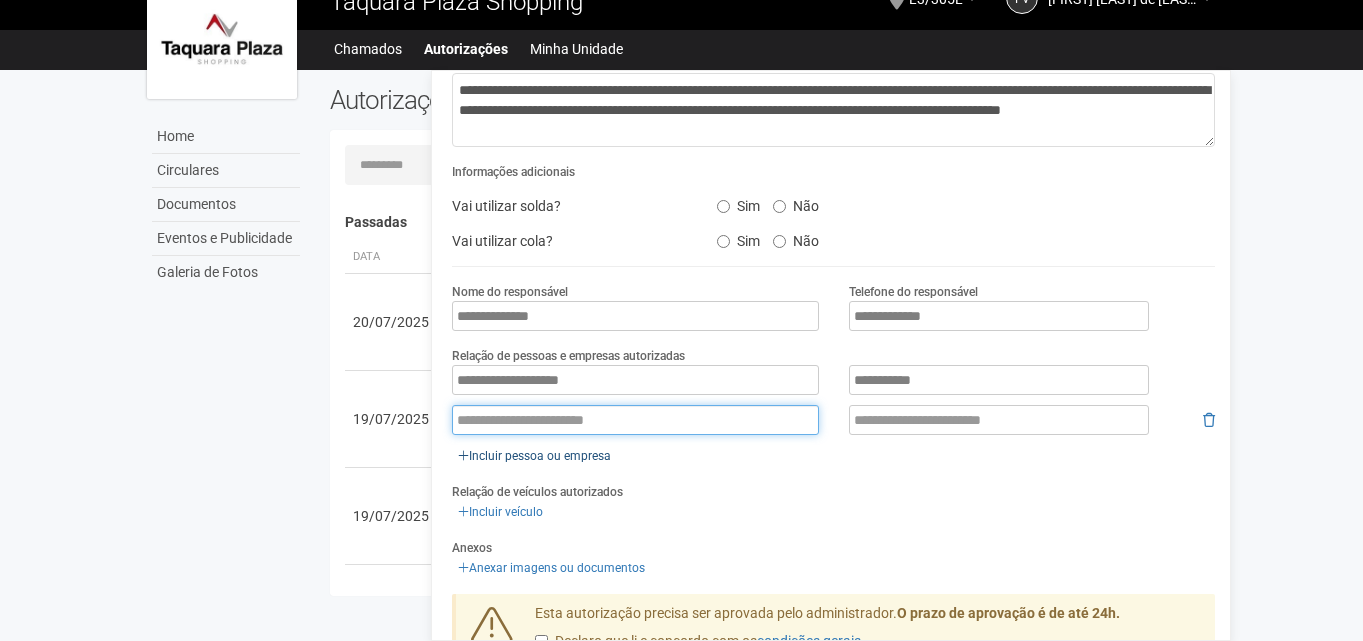 click at bounding box center [635, 420] 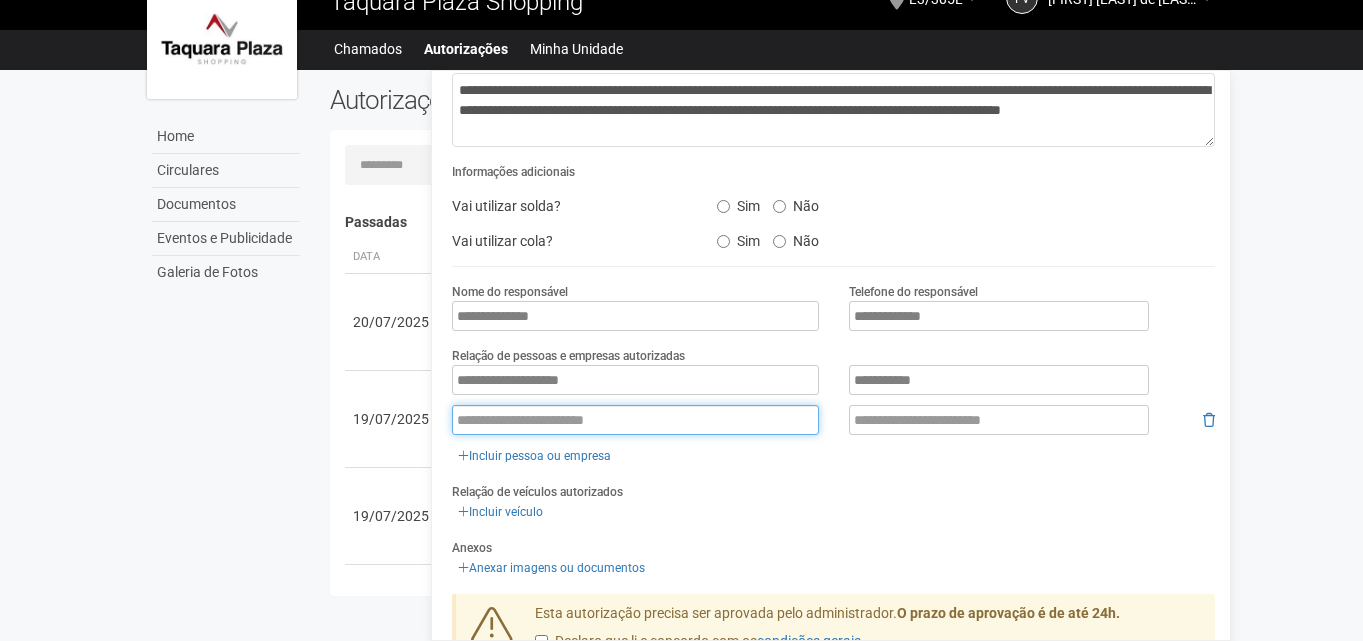 paste on "**********" 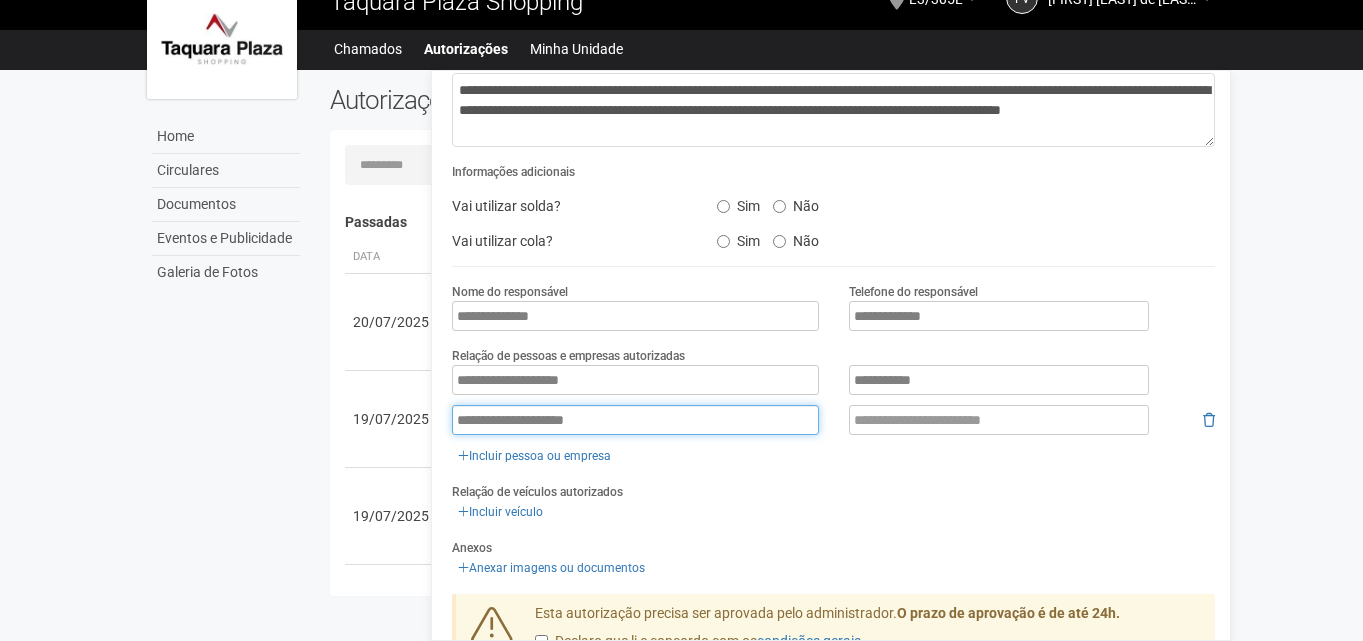 type on "**********" 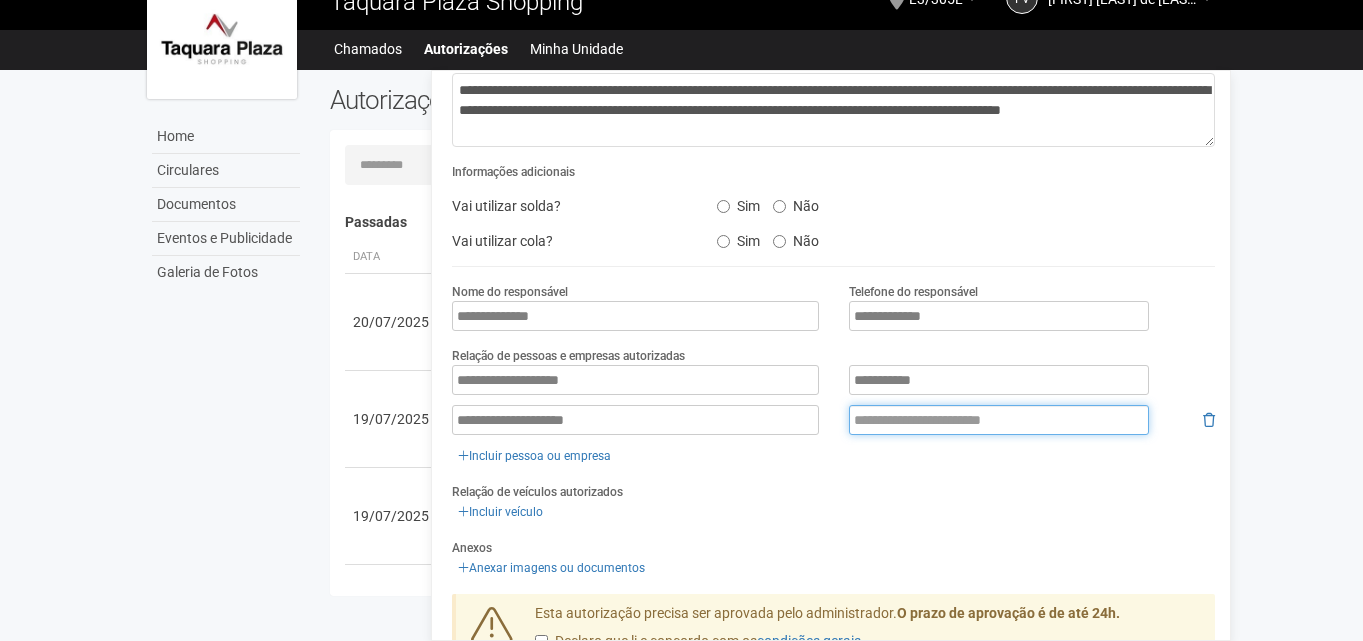 click at bounding box center (999, 420) 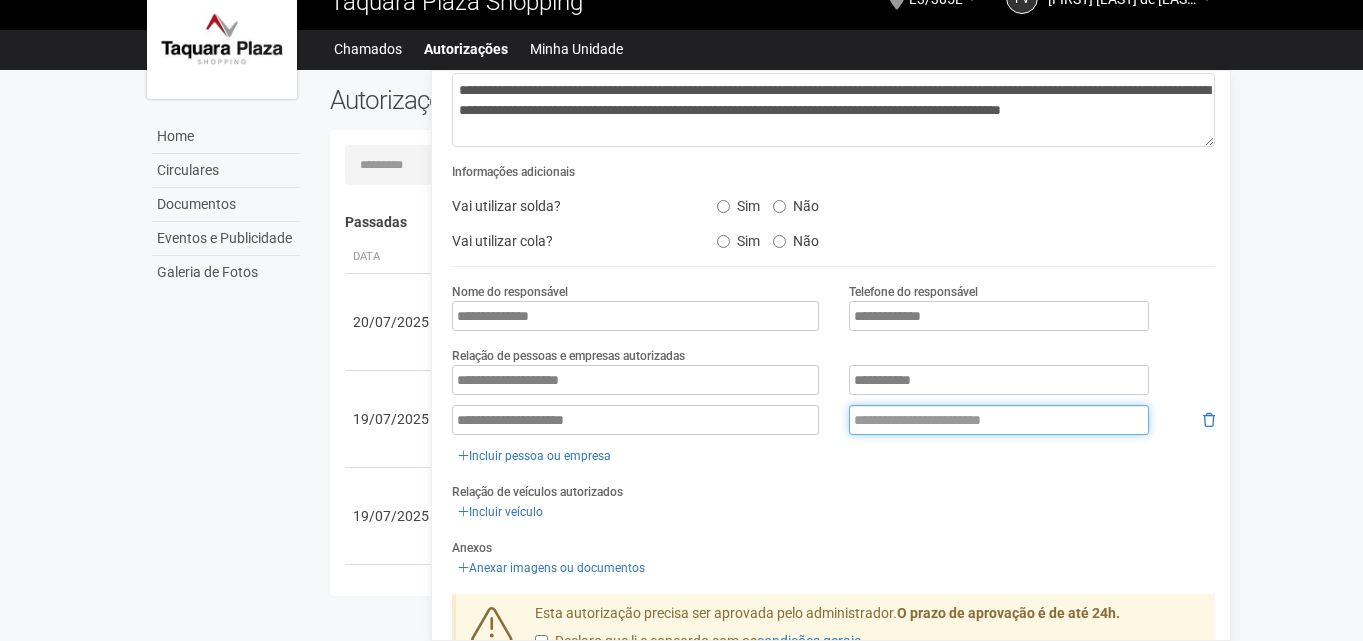 paste on "**********" 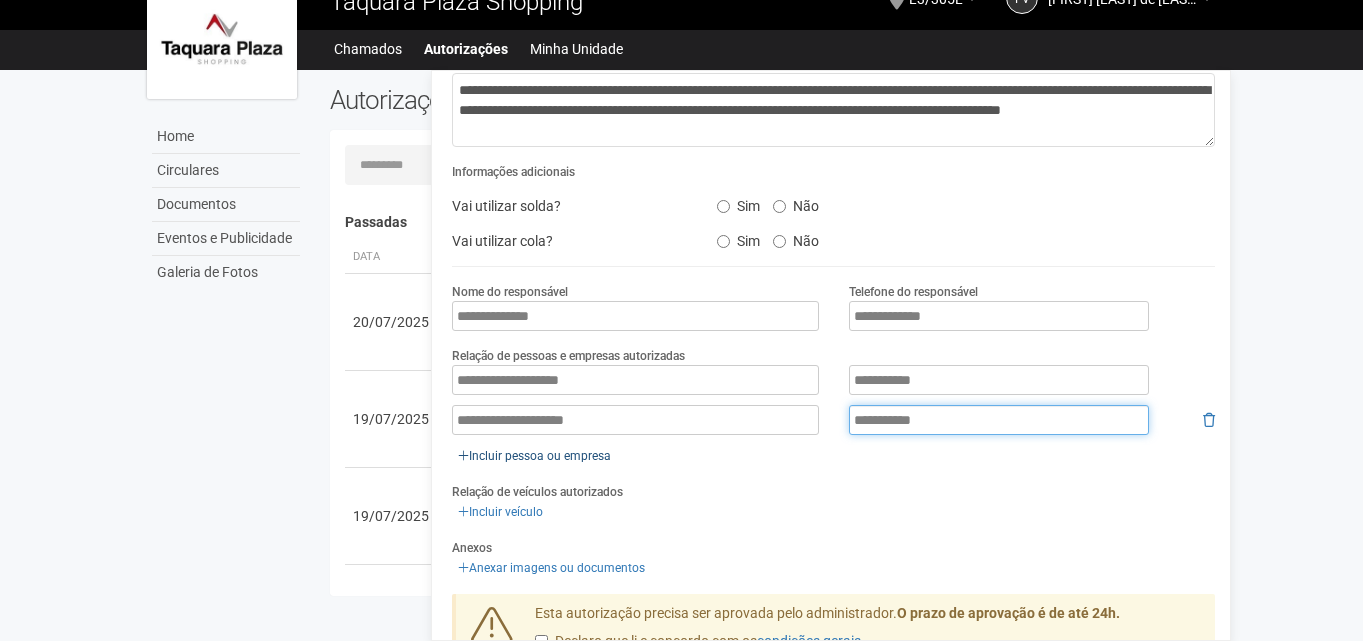 type on "**********" 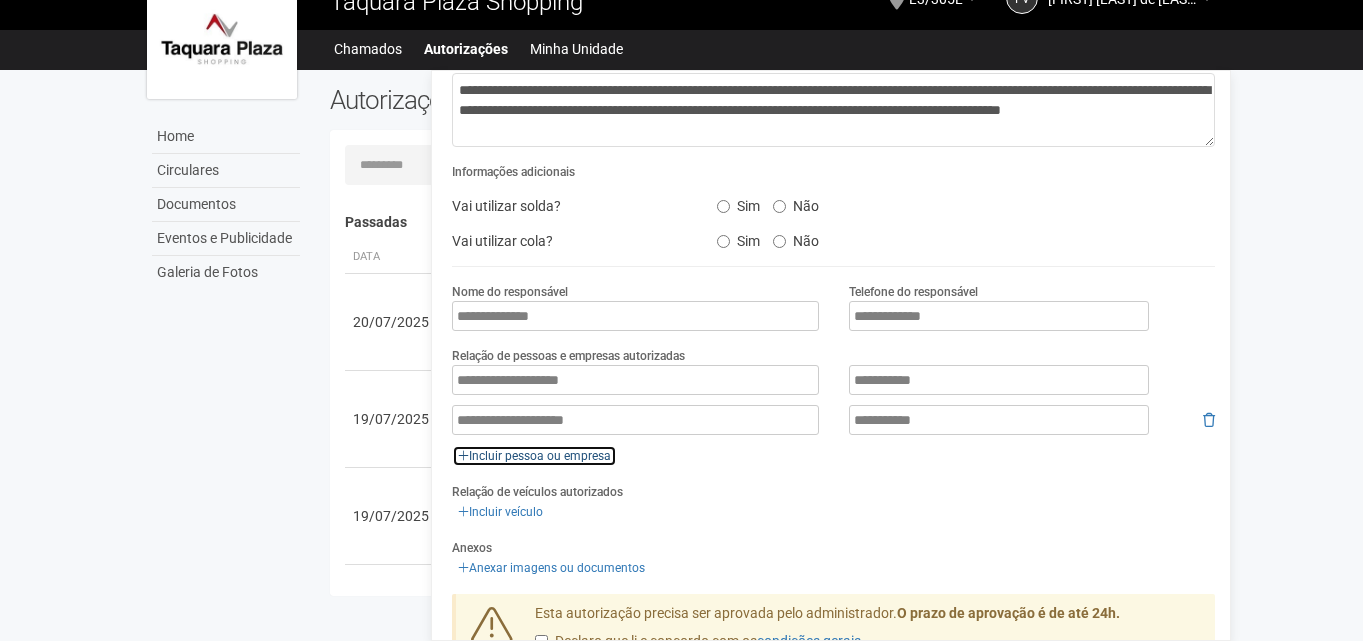 click on "Incluir pessoa ou empresa" at bounding box center [534, 456] 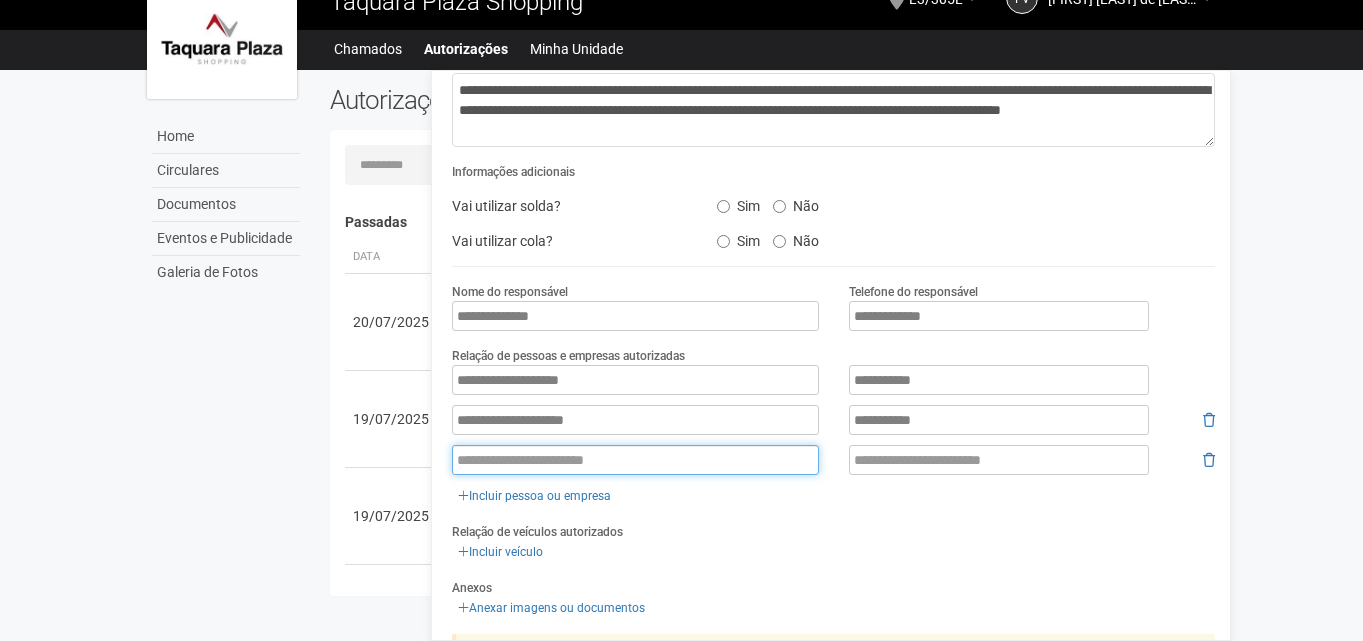 click at bounding box center [635, 460] 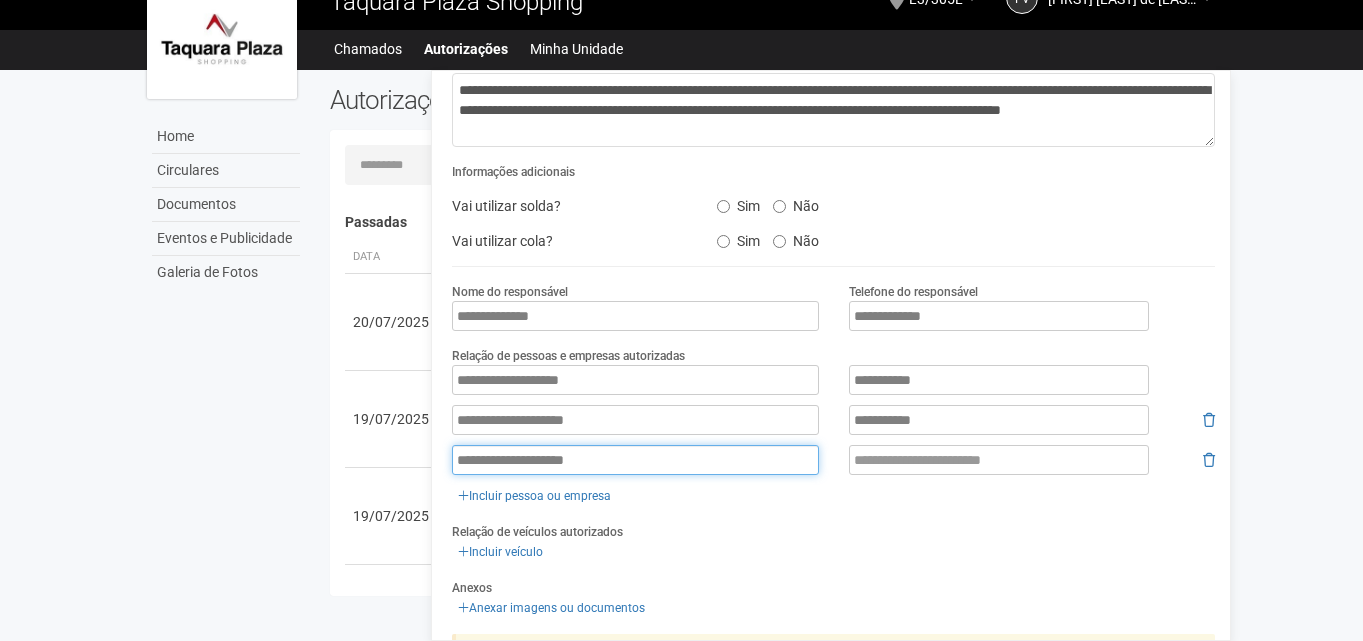 type on "**********" 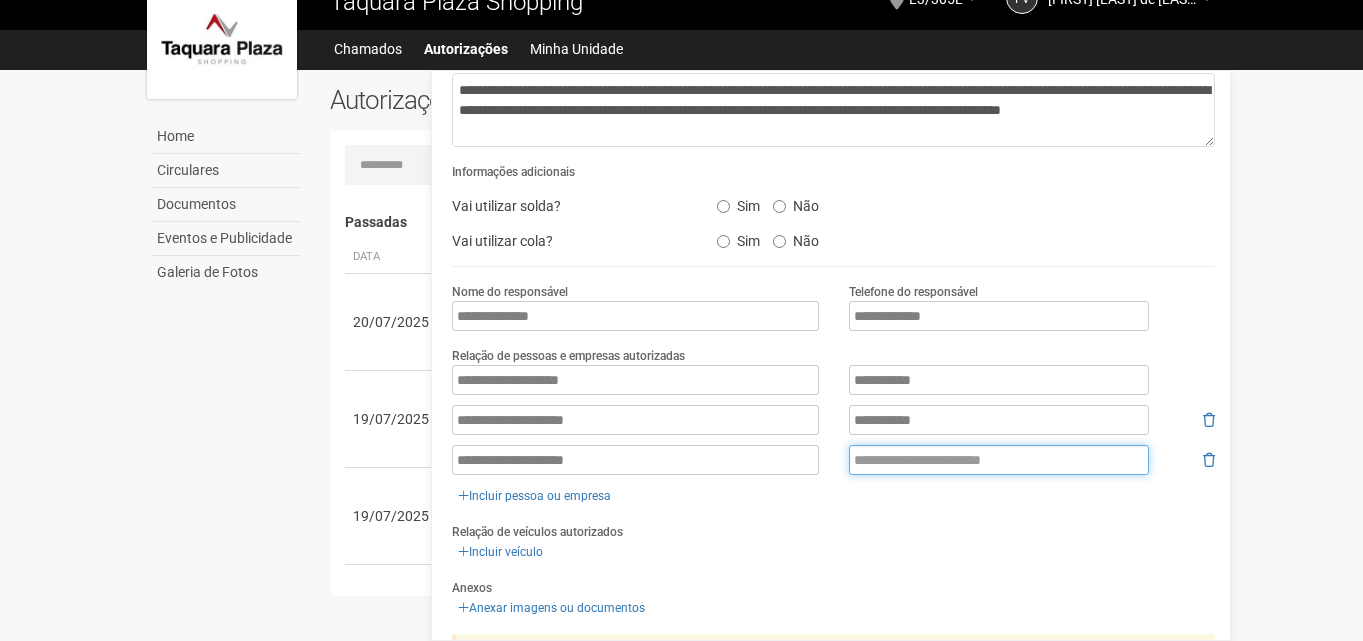 click at bounding box center [999, 460] 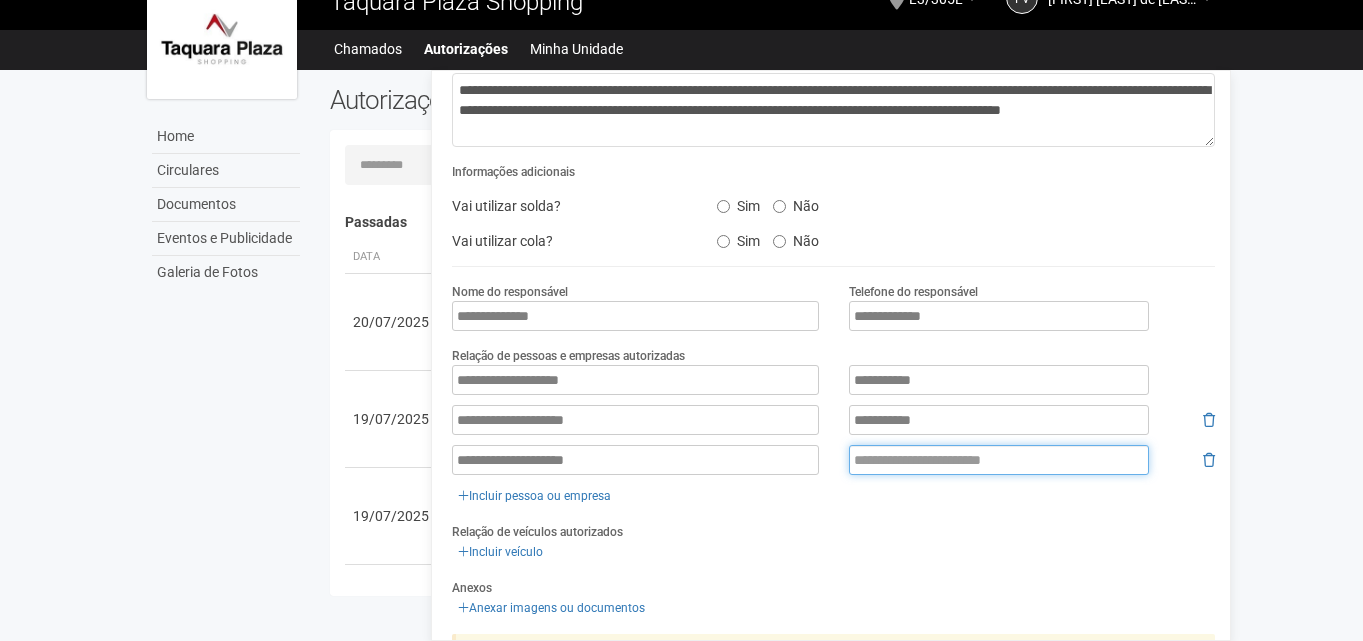 paste on "**********" 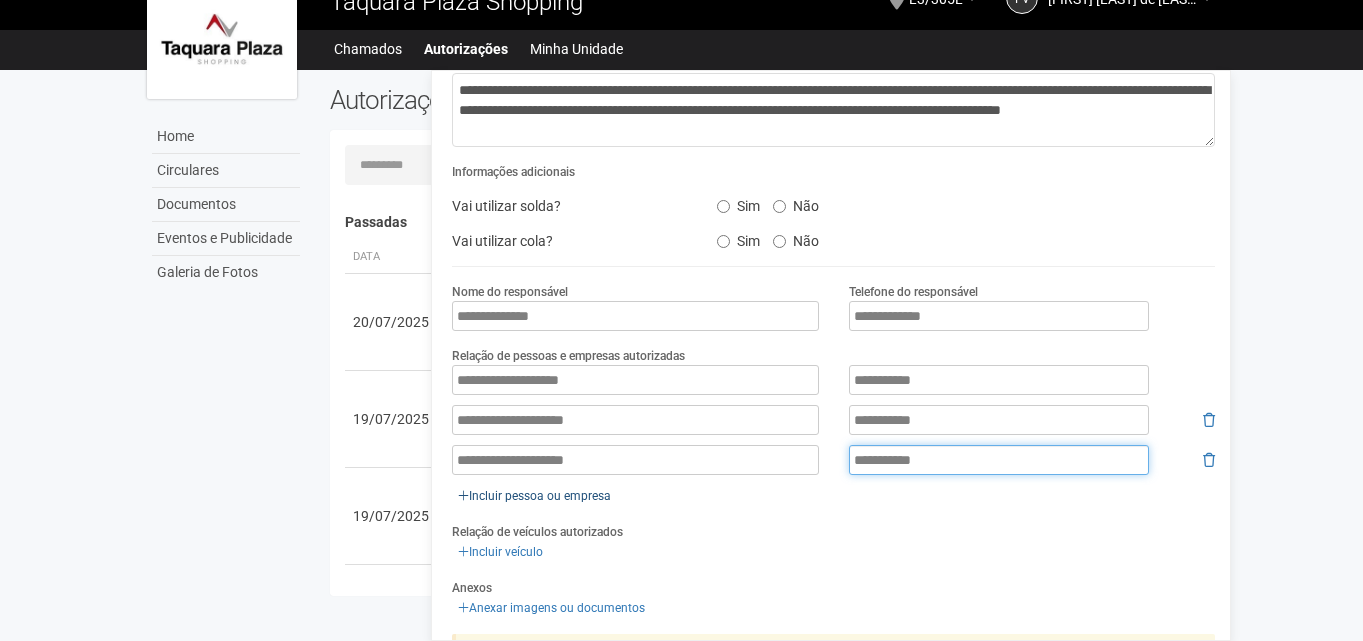 type on "**********" 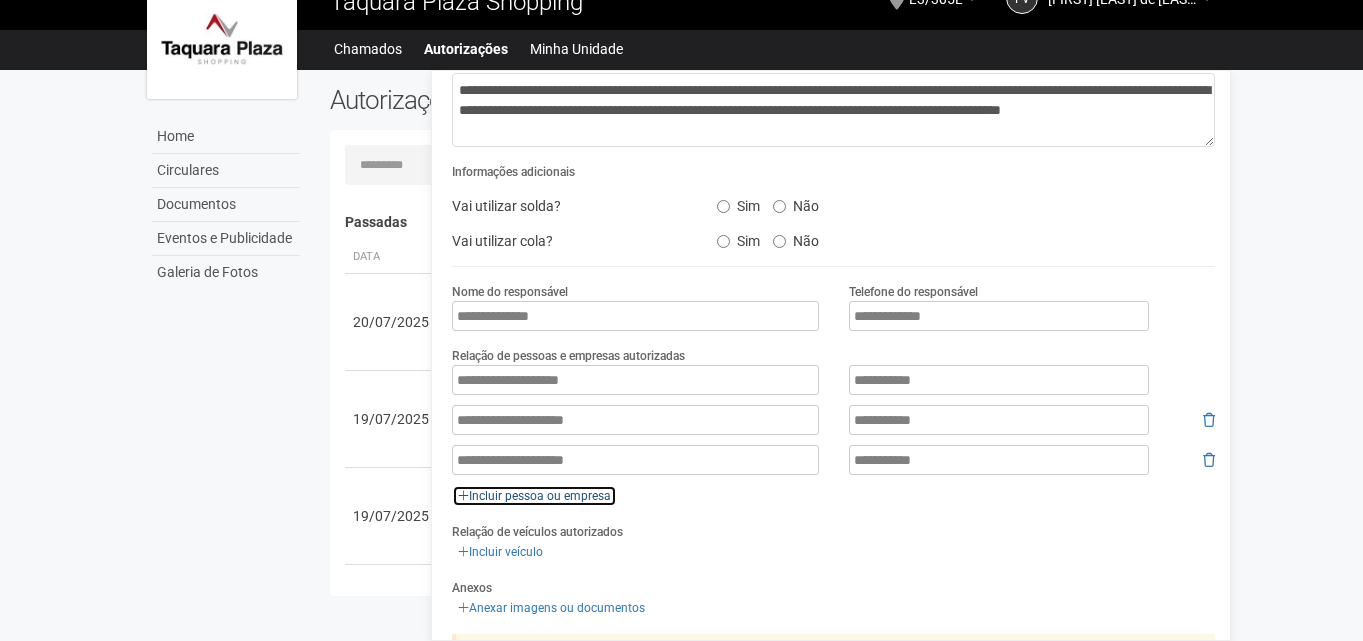 click on "Incluir pessoa ou empresa" at bounding box center (534, 496) 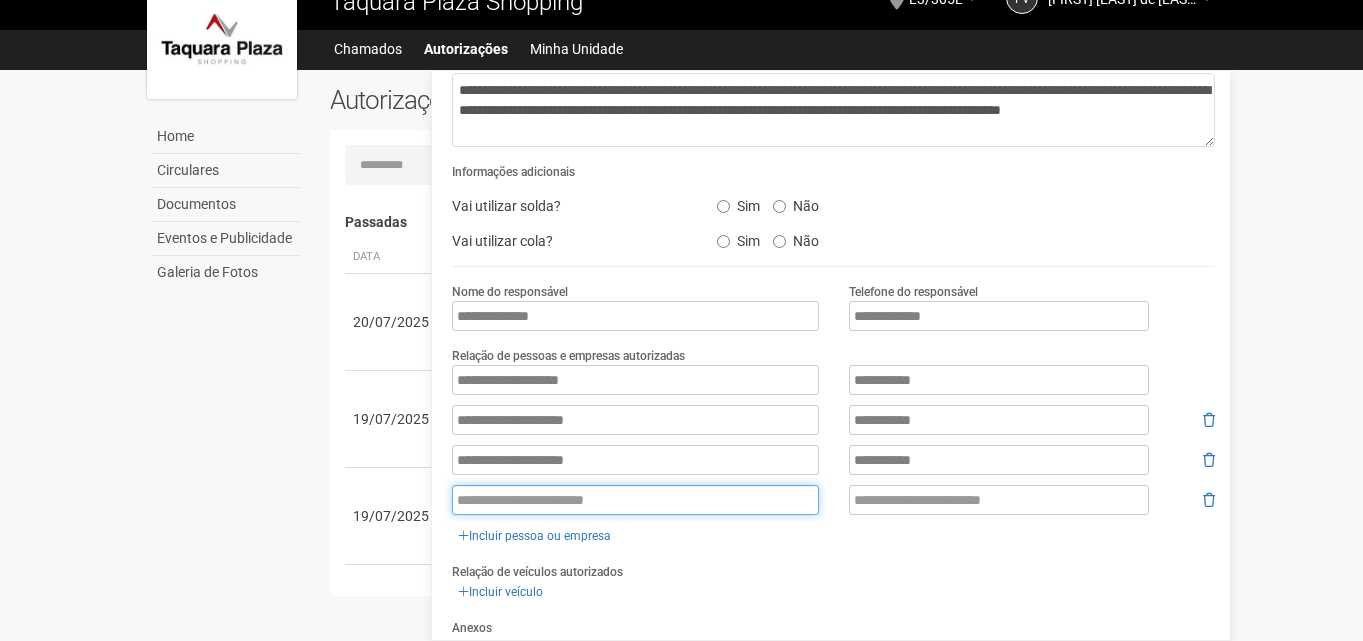 click at bounding box center [635, 500] 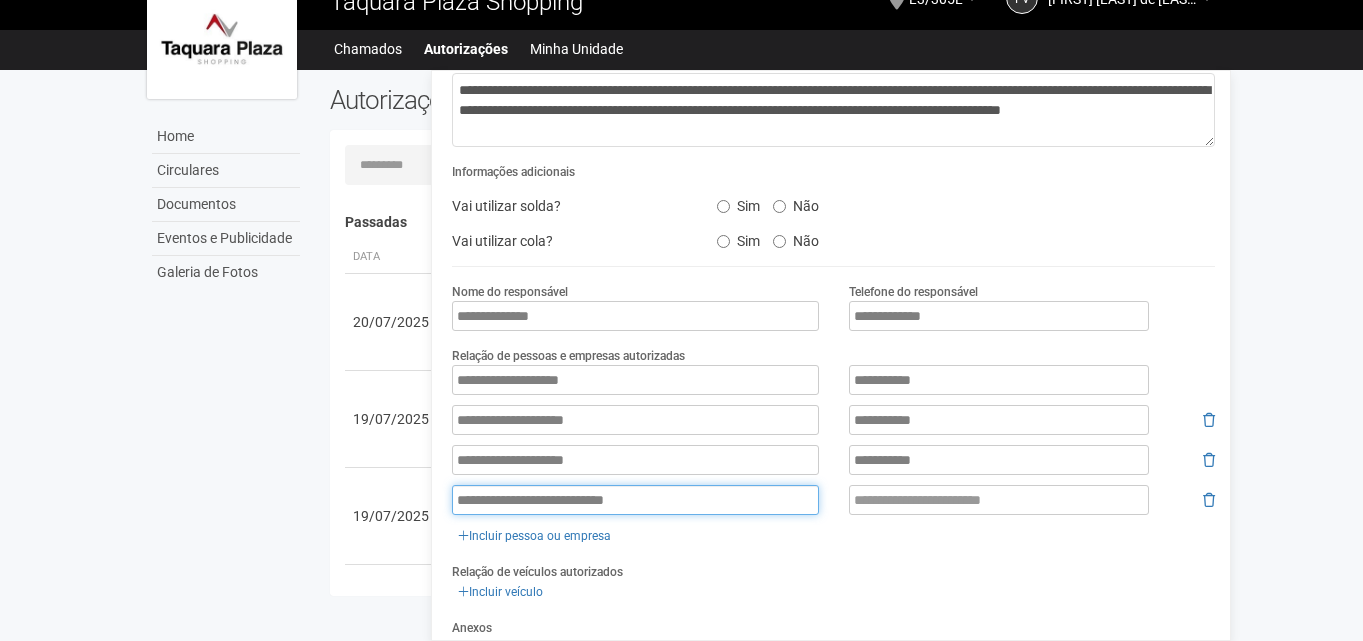 type on "**********" 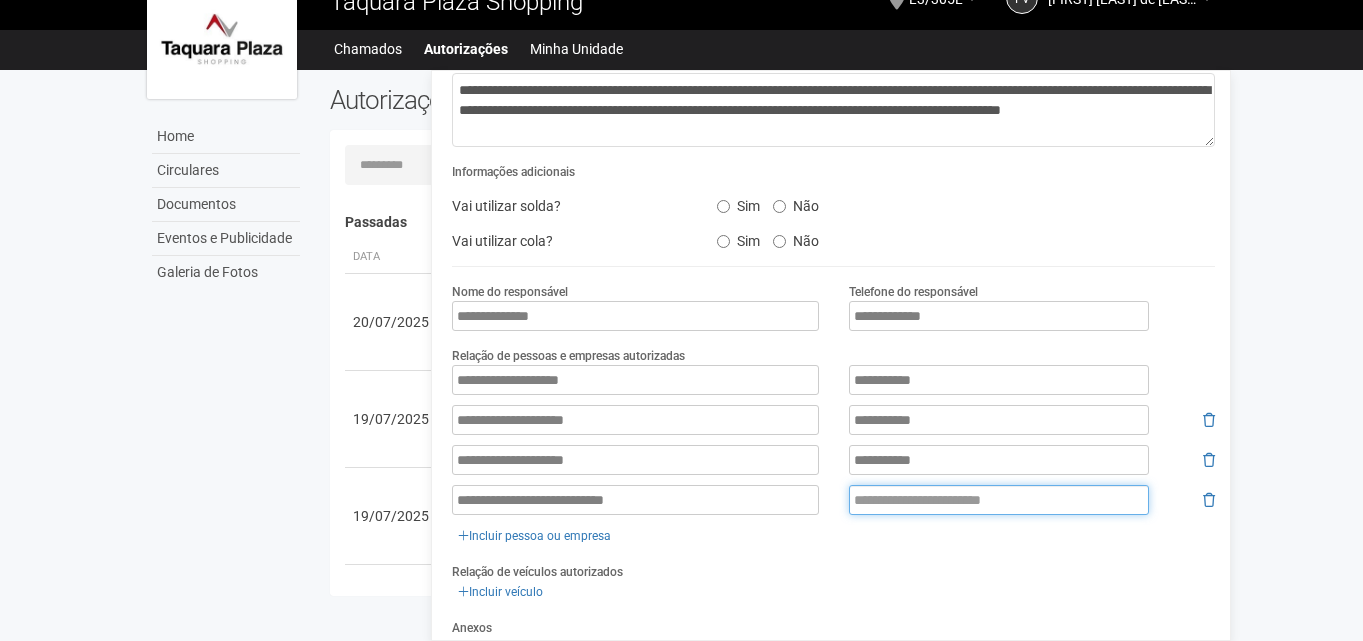 click at bounding box center (999, 500) 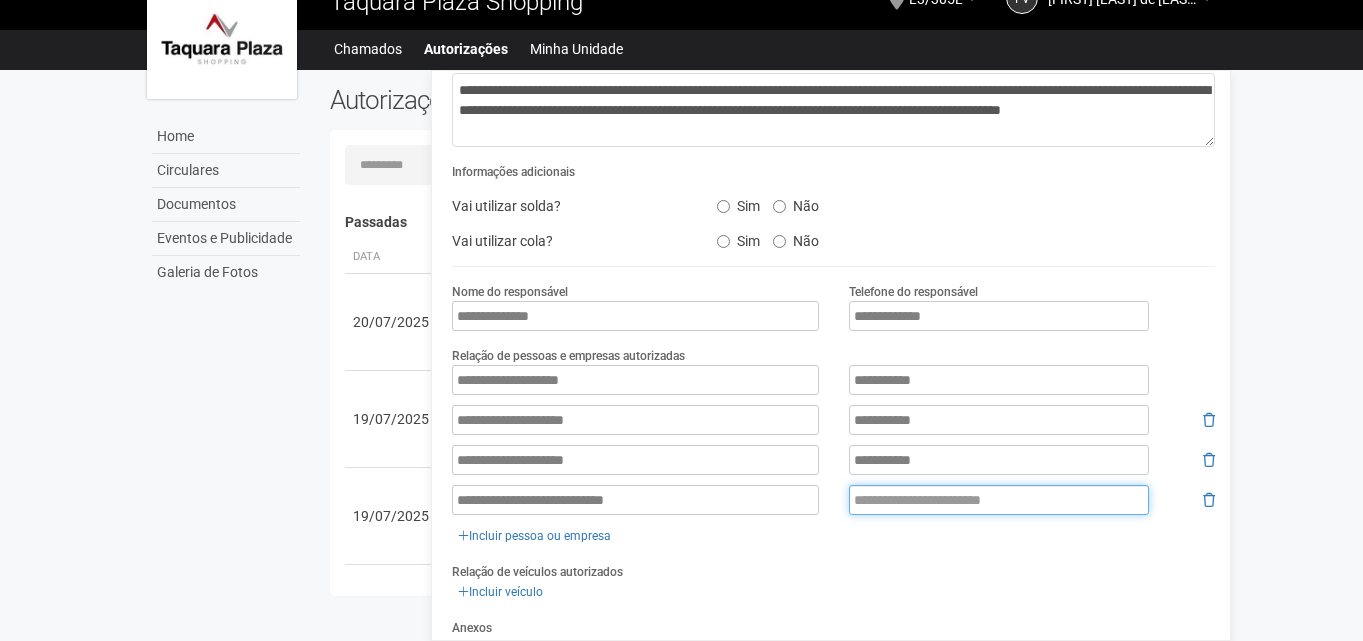 paste on "**********" 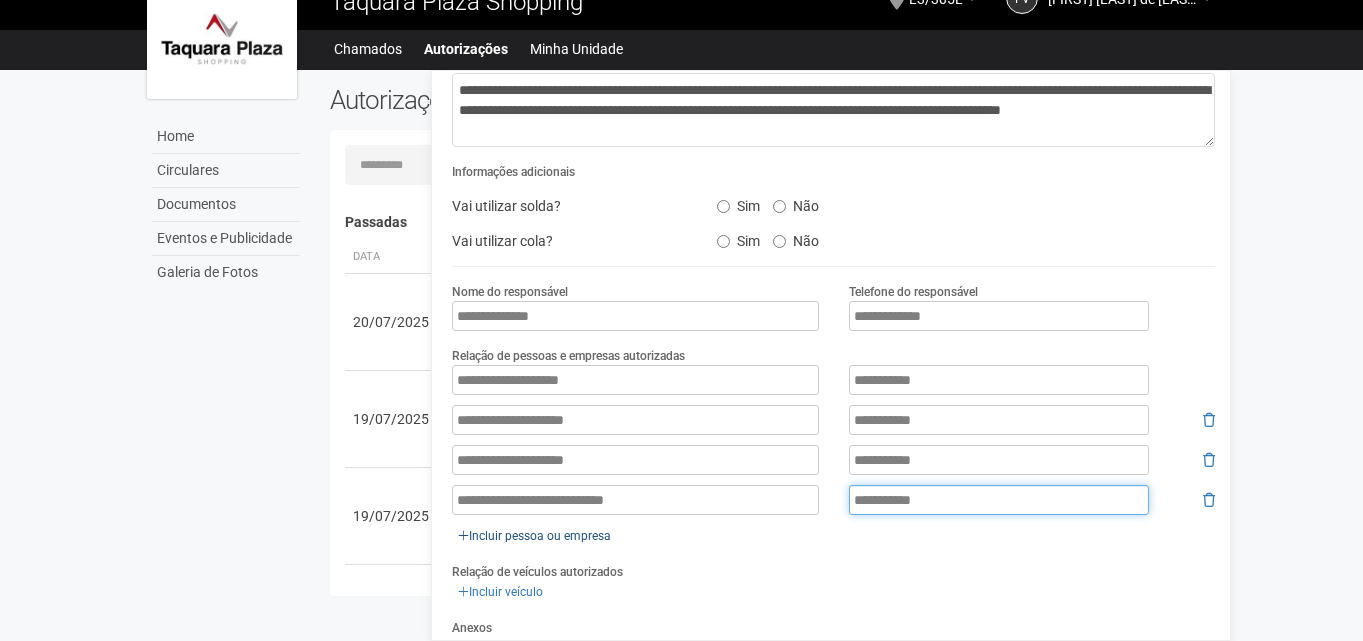 type on "**********" 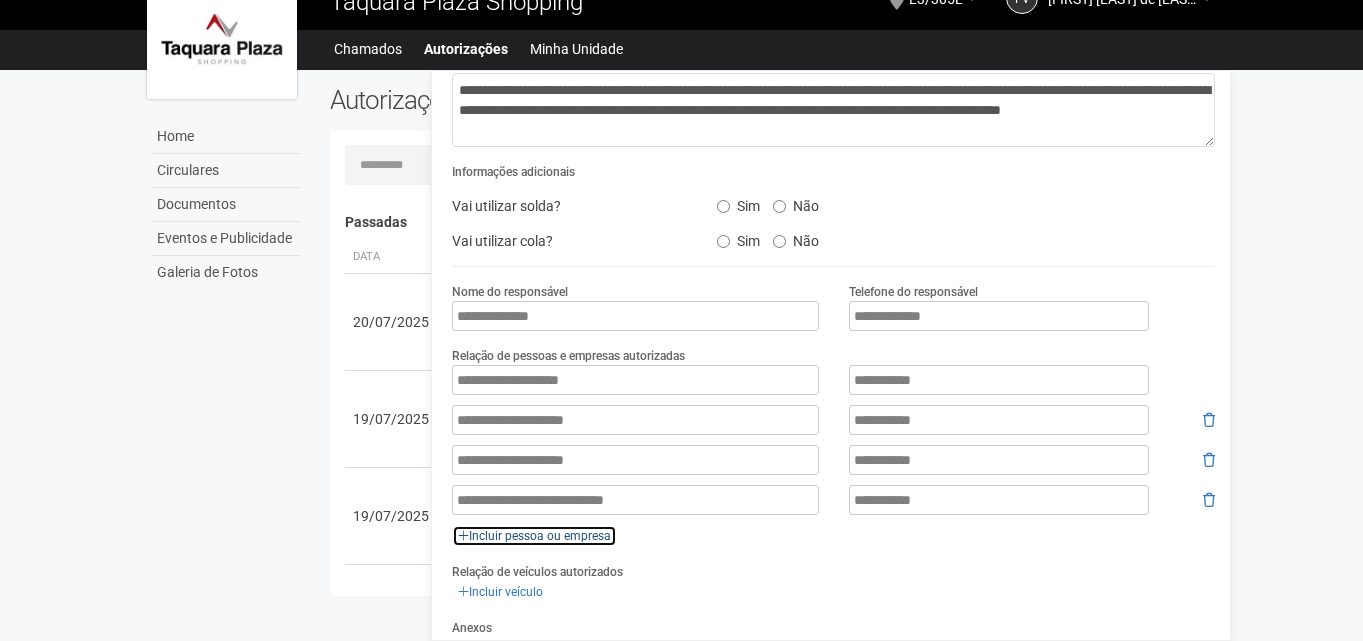 click on "Incluir pessoa ou empresa" at bounding box center (534, 536) 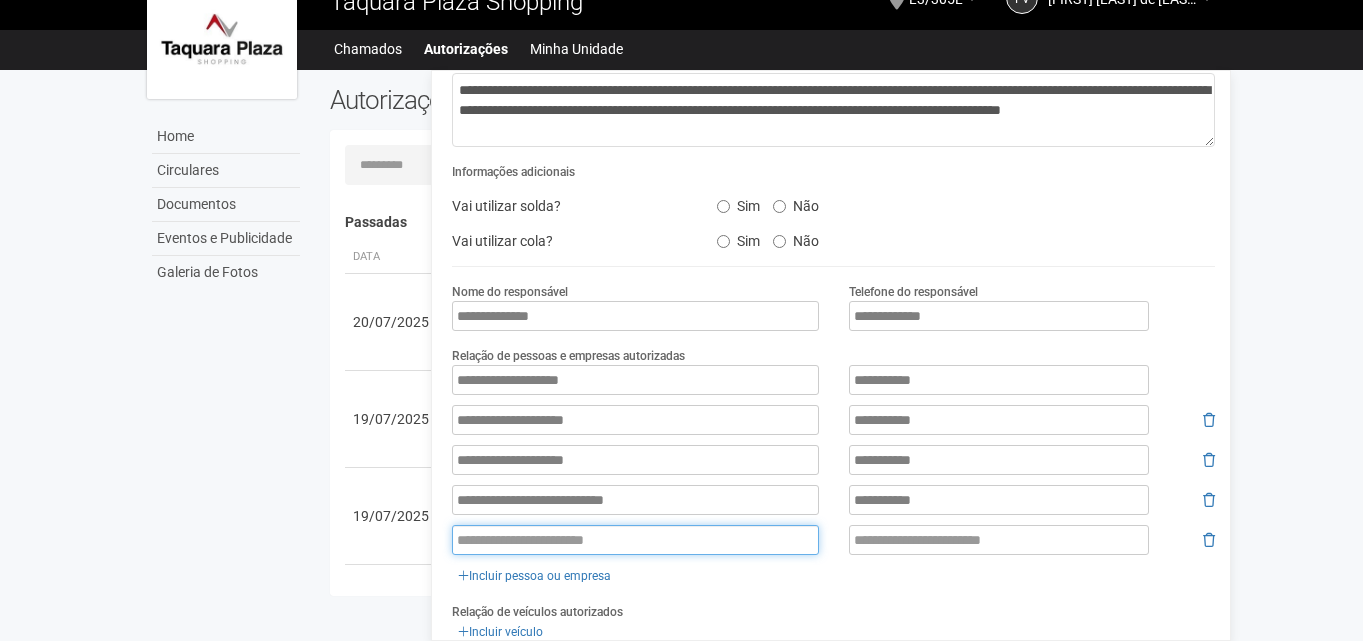 click at bounding box center [635, 540] 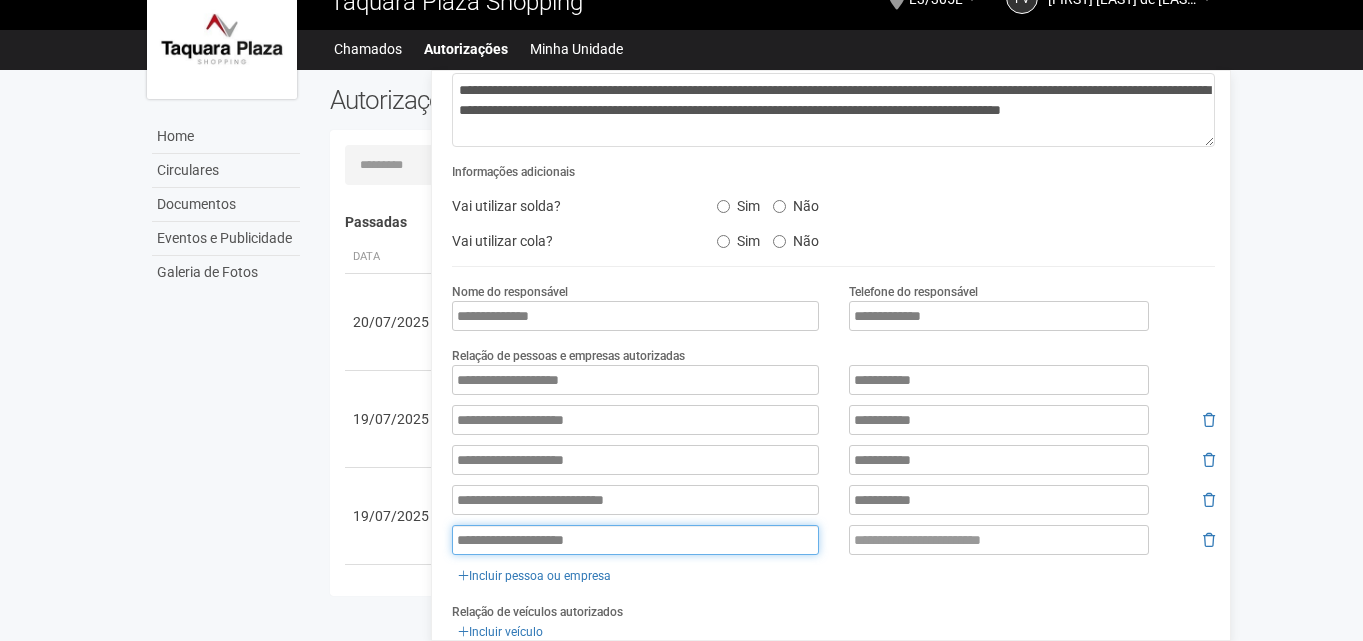 type on "**********" 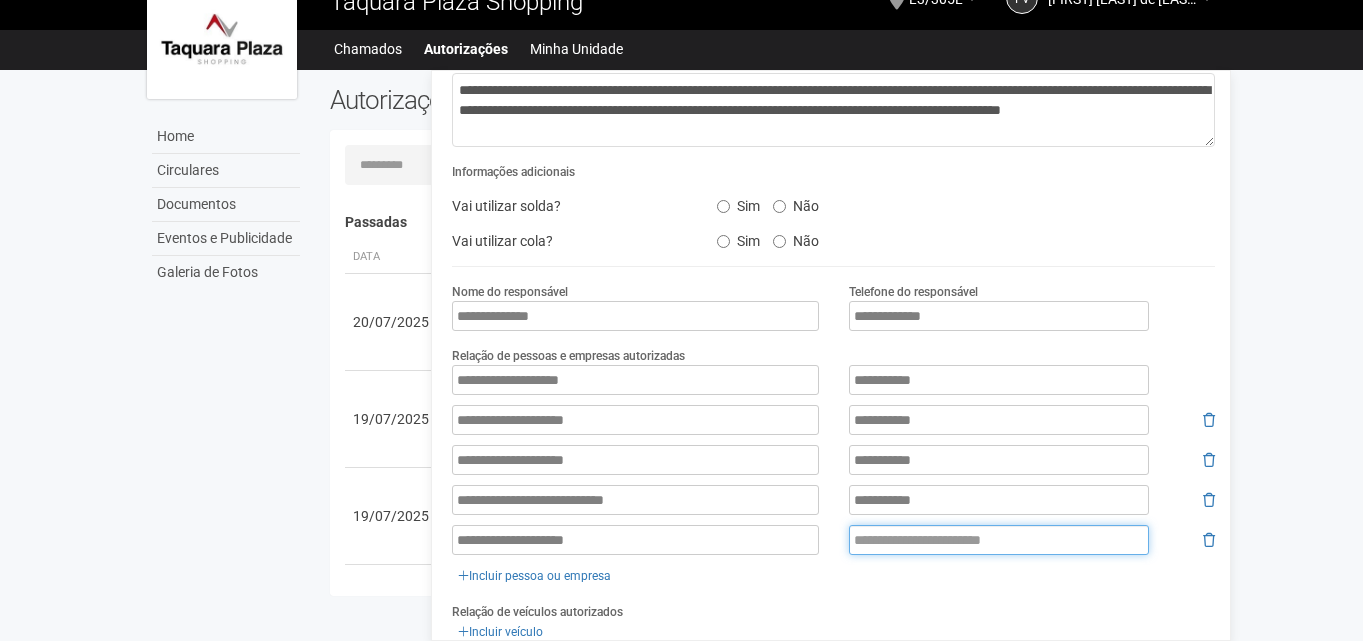 click at bounding box center (999, 540) 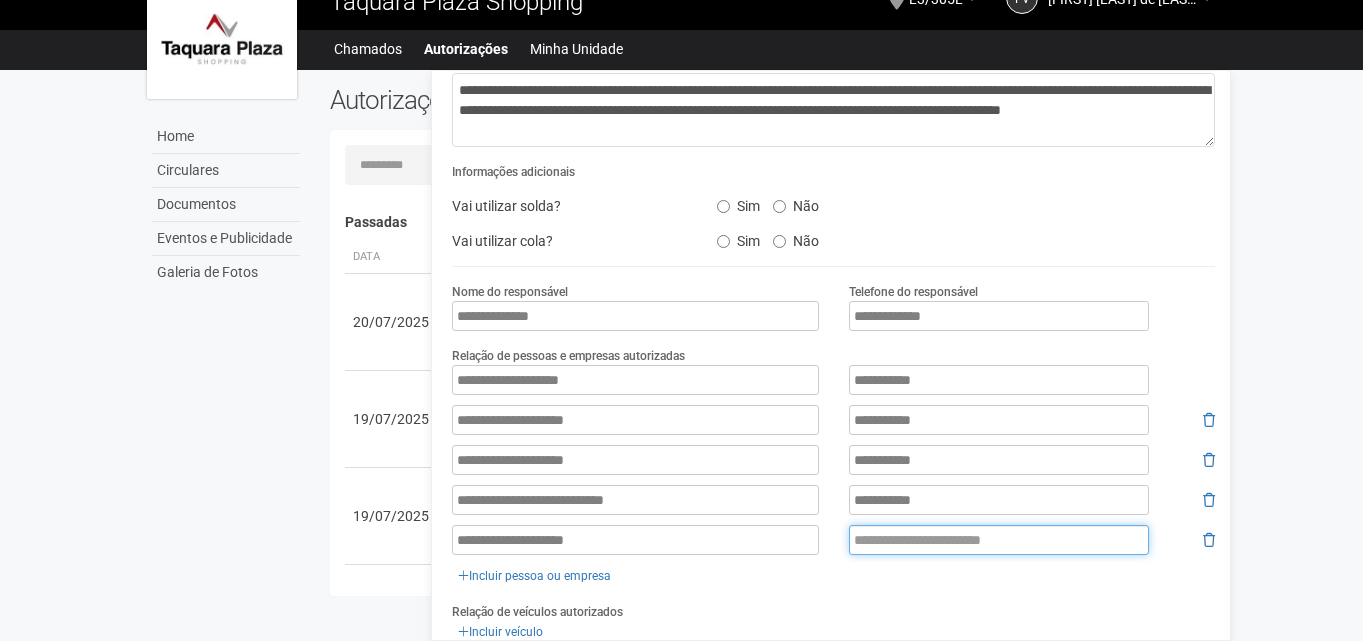 paste on "**********" 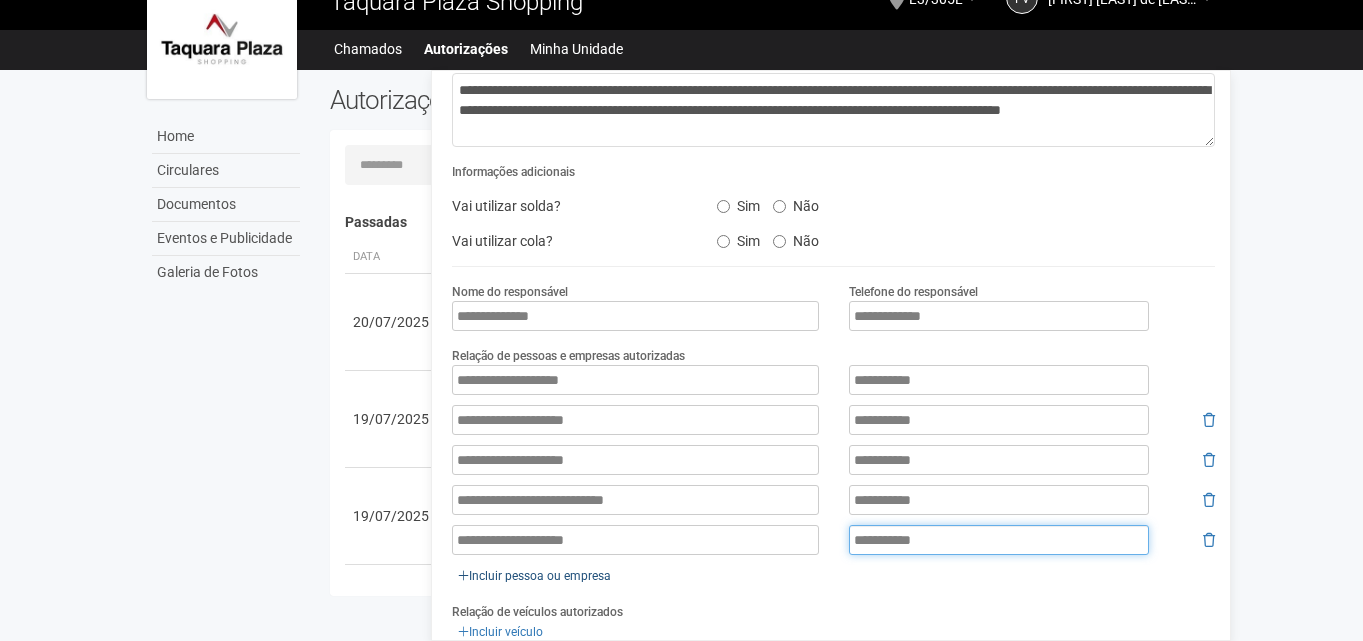 type on "**********" 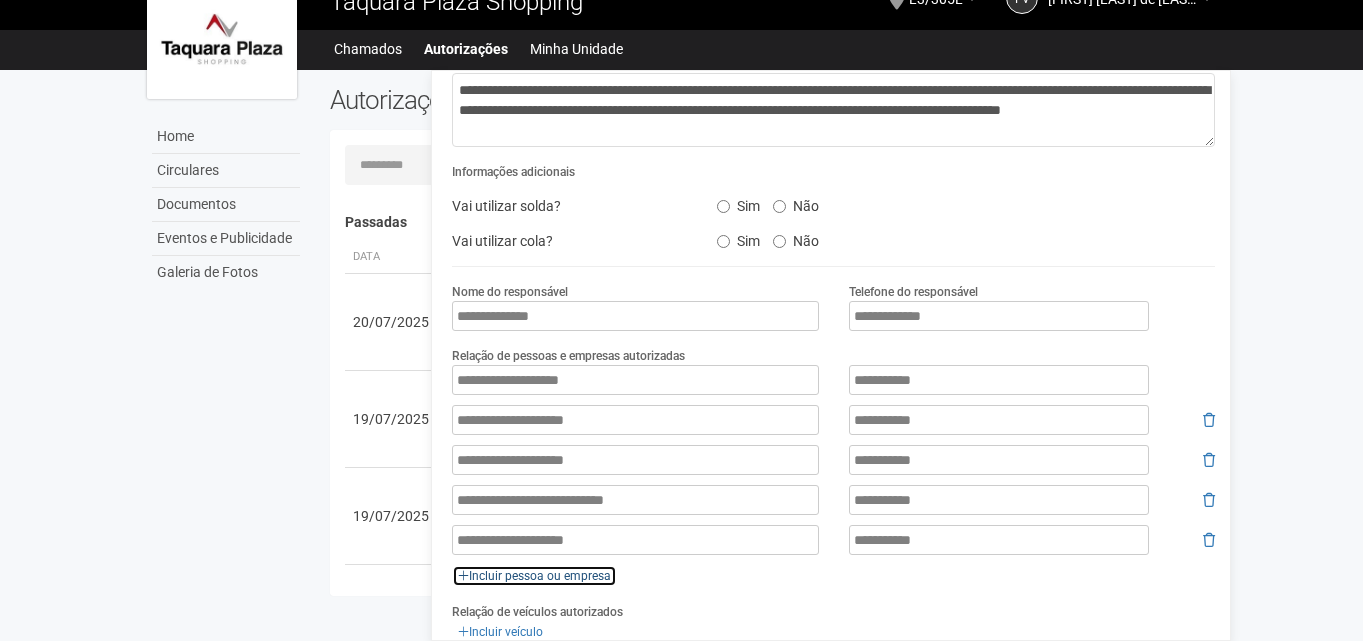 click on "Incluir pessoa ou empresa" at bounding box center [534, 576] 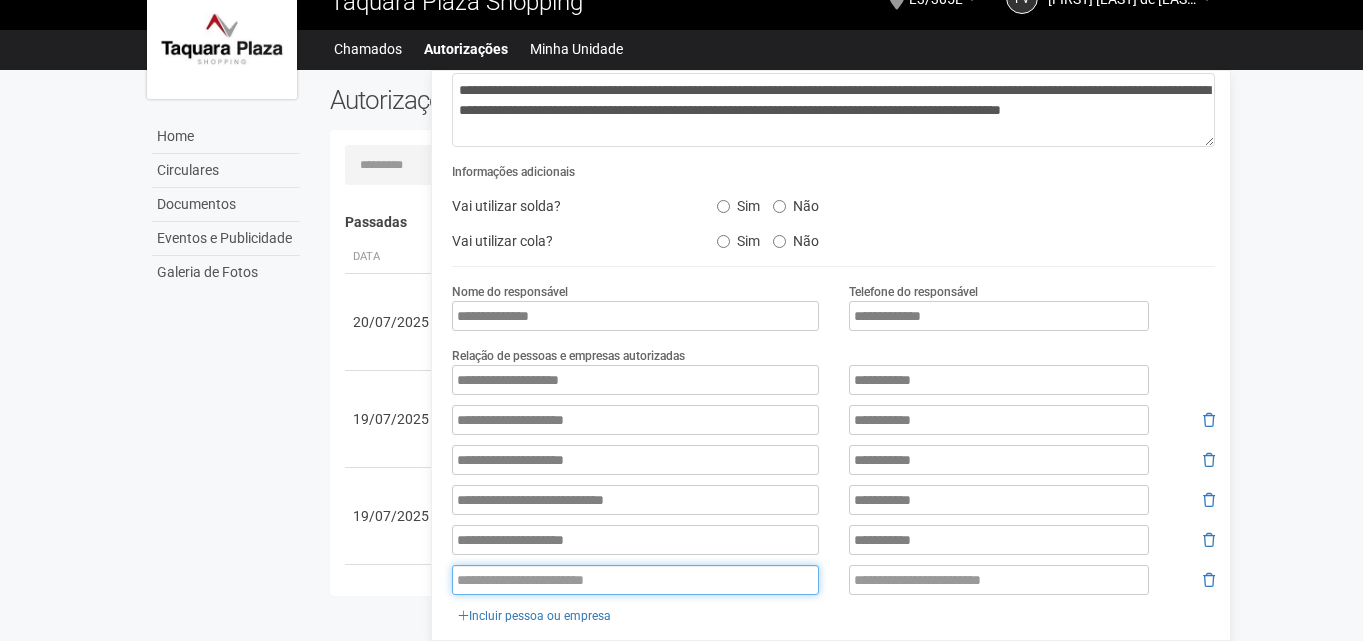 click at bounding box center [635, 580] 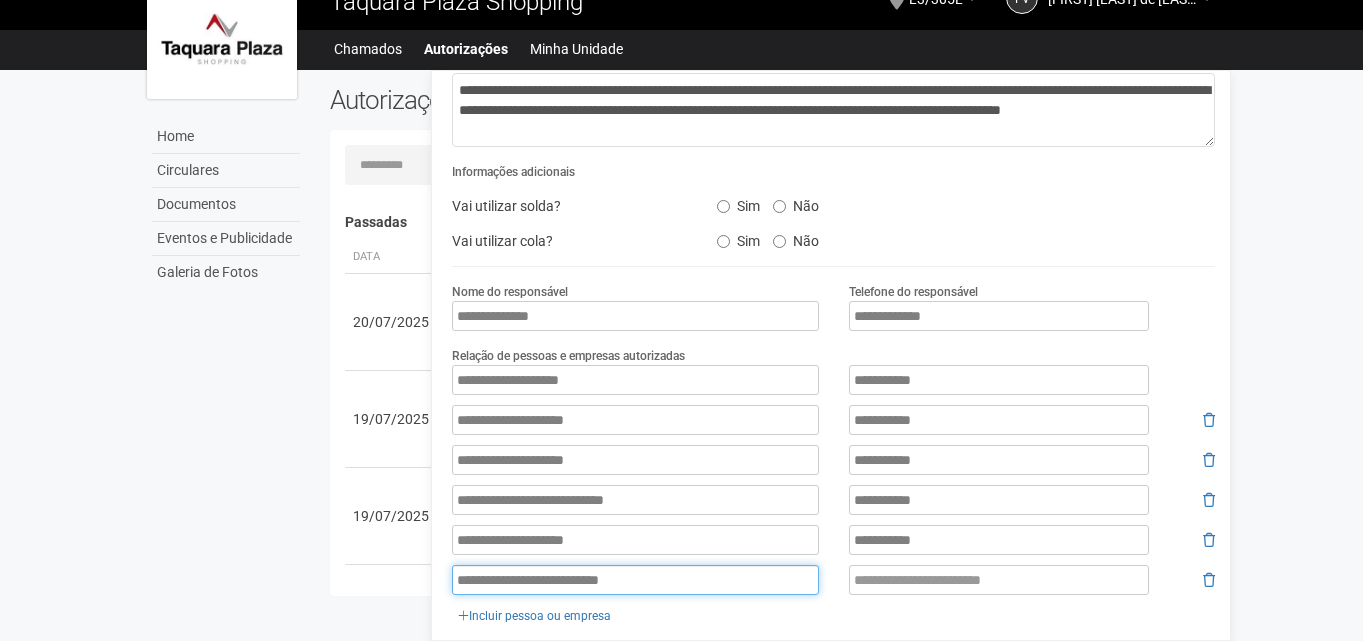 type on "**********" 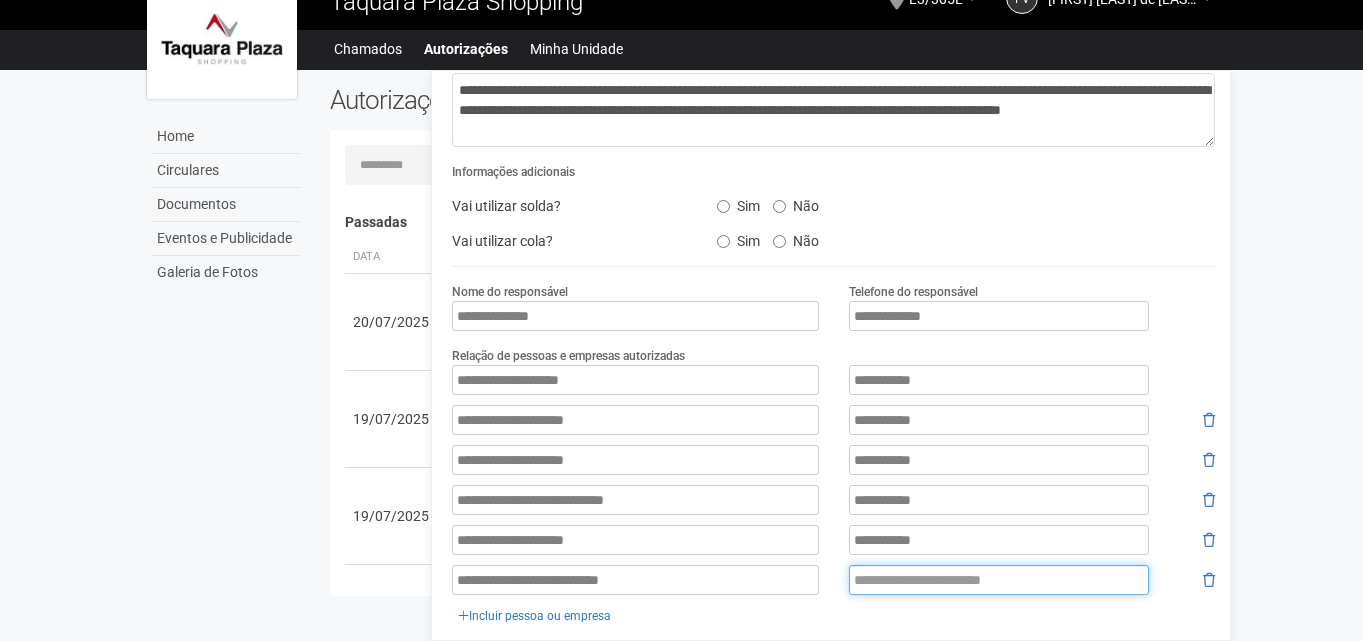 click at bounding box center [999, 580] 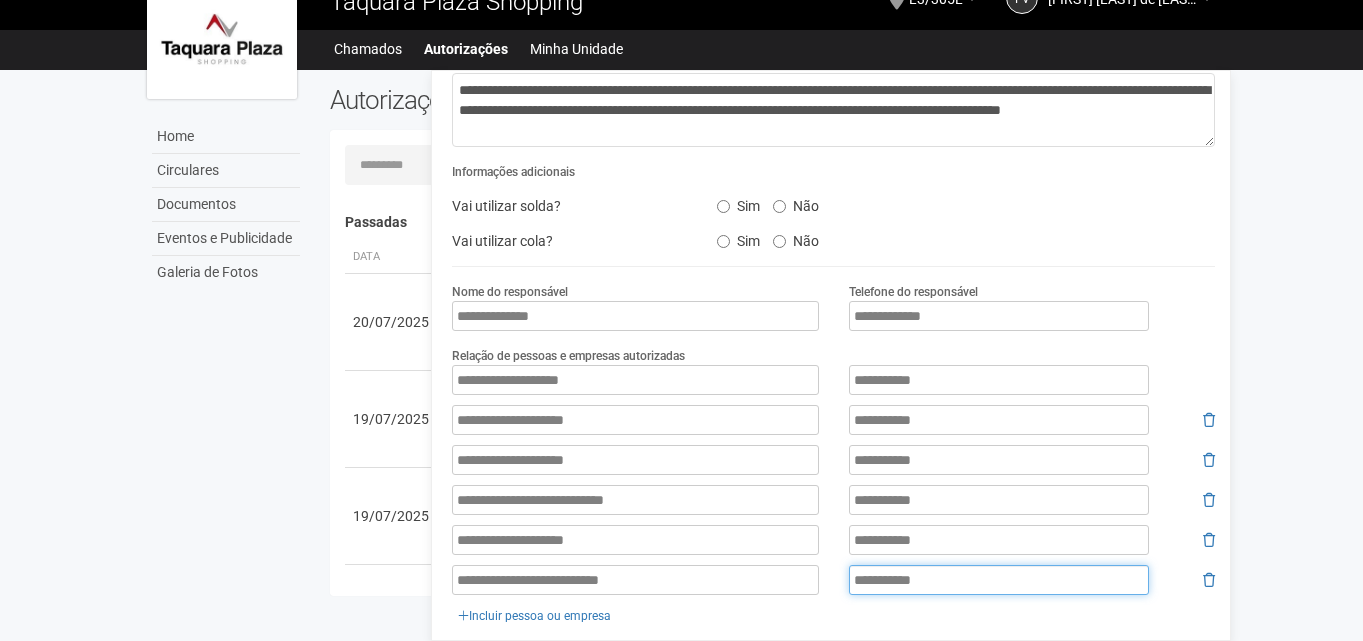 type on "**********" 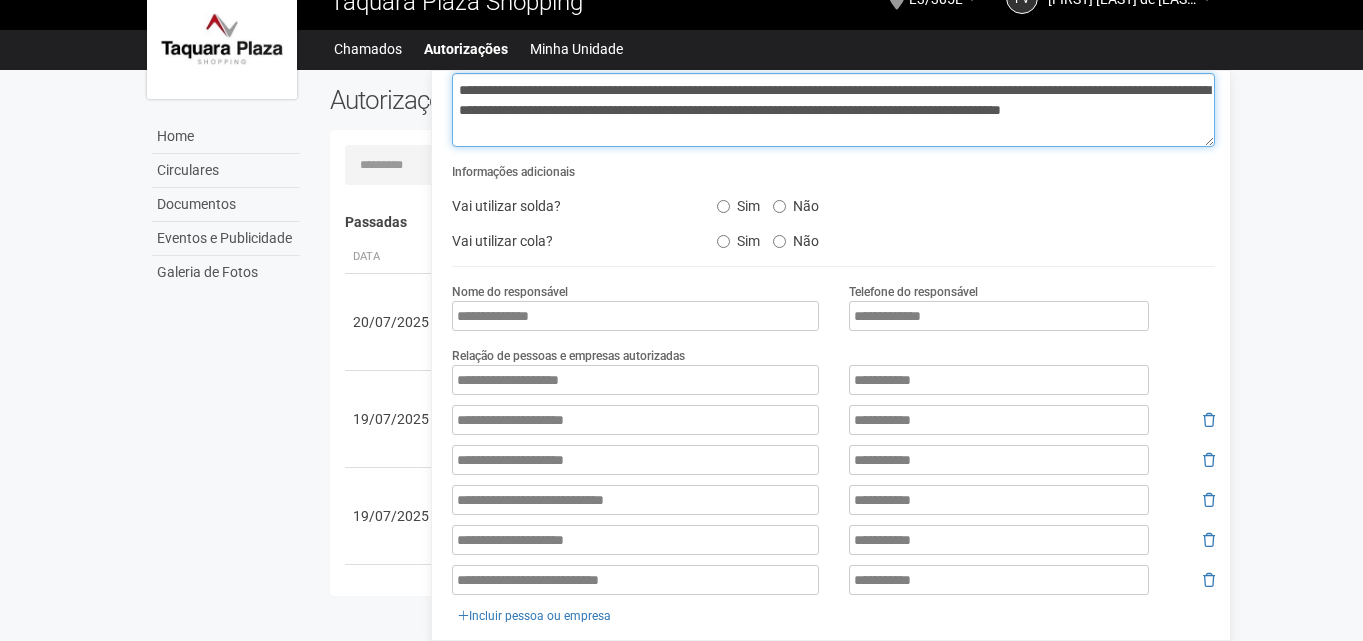 drag, startPoint x: 741, startPoint y: 109, endPoint x: 786, endPoint y: 102, distance: 45.54119 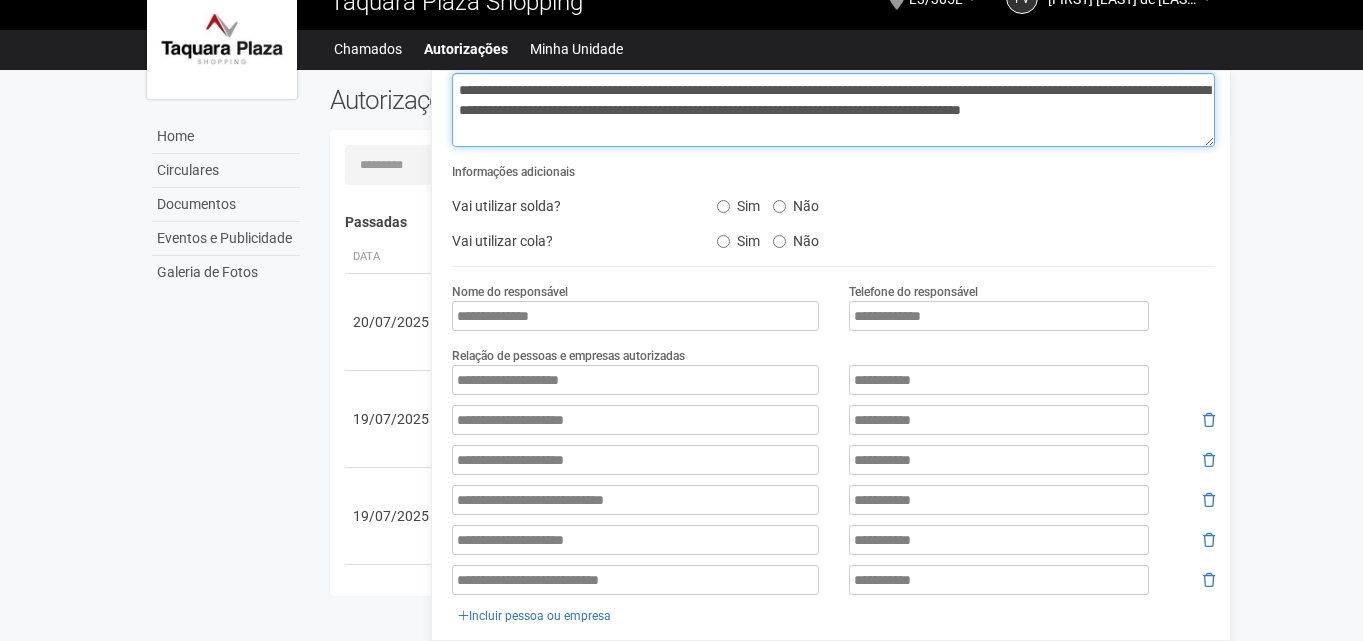 click on "**********" at bounding box center (833, 110) 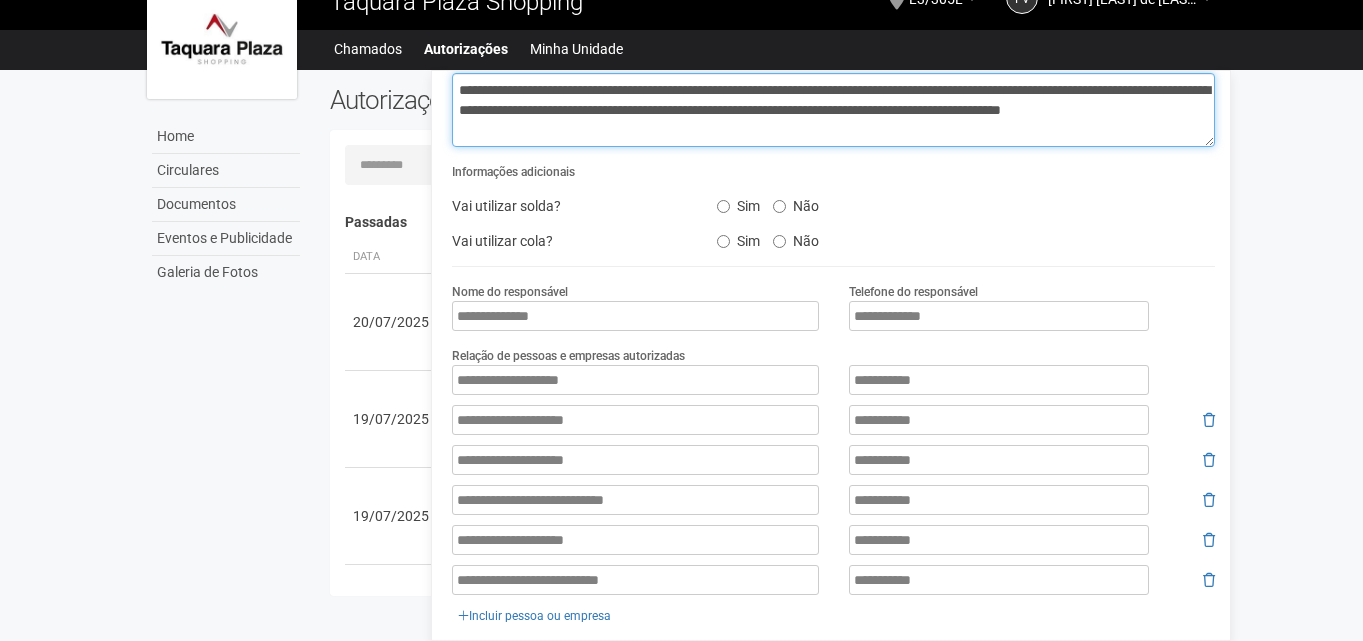 click on "**********" at bounding box center [833, 110] 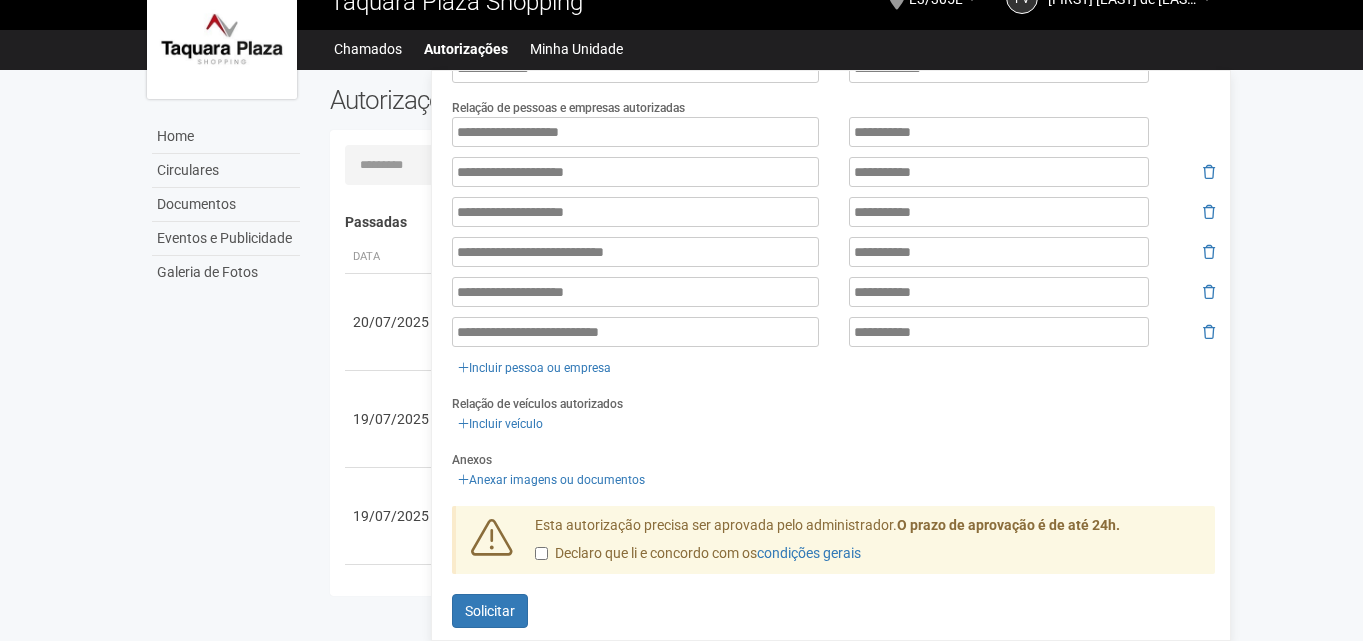 scroll, scrollTop: 461, scrollLeft: 0, axis: vertical 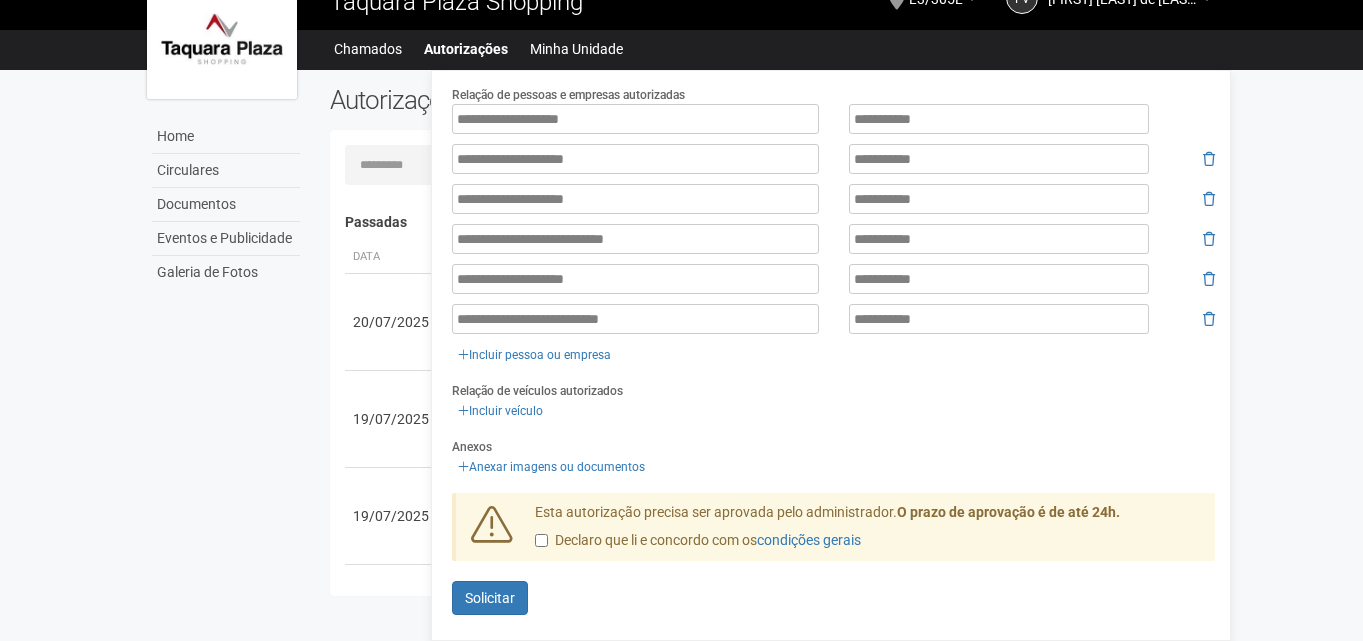 type on "**********" 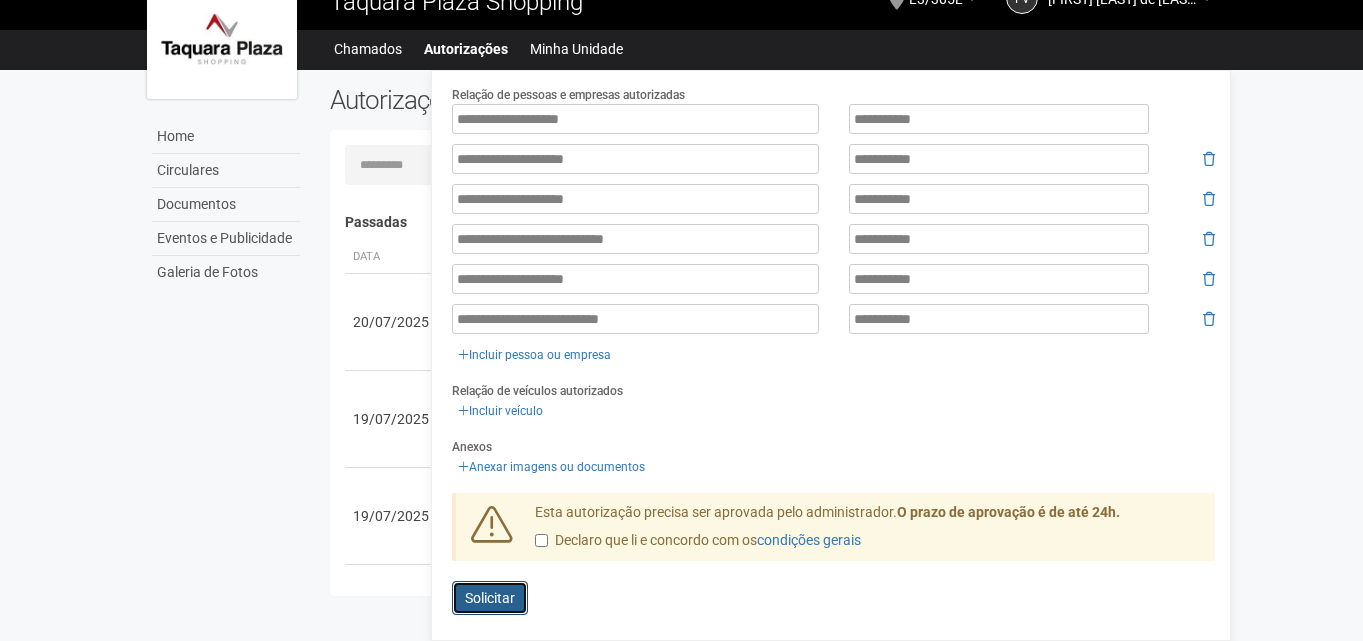 click on "Solicitar" at bounding box center [490, 598] 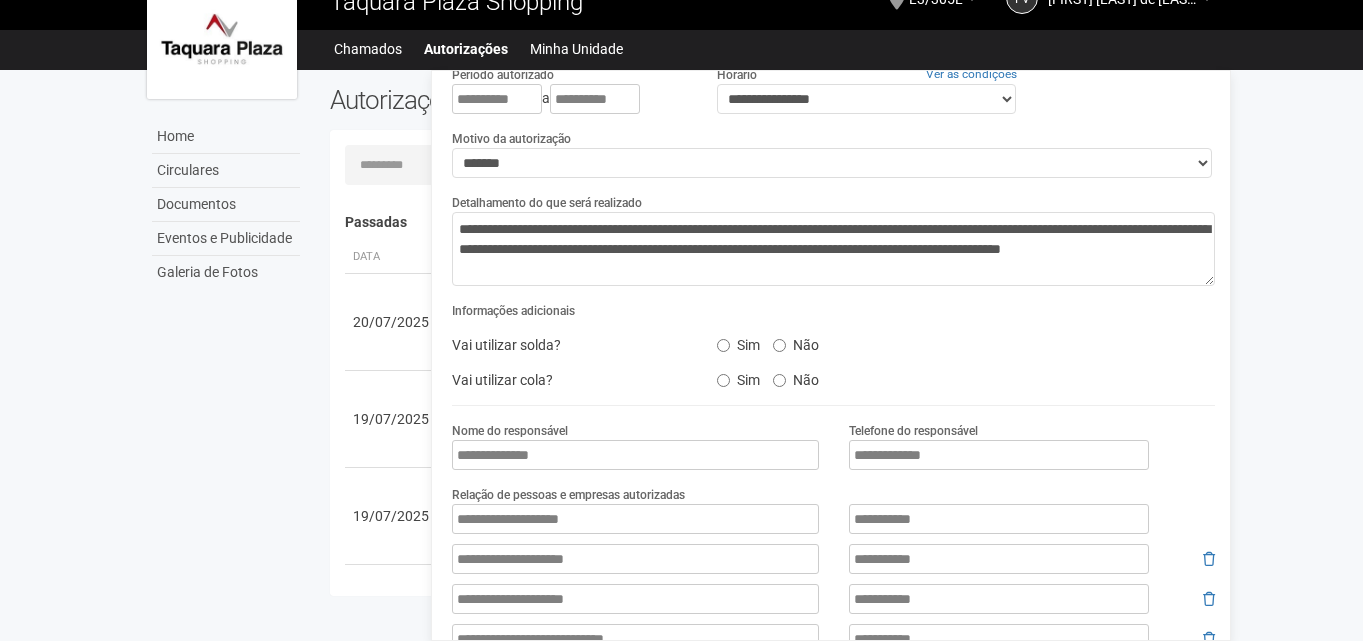 scroll, scrollTop: 0, scrollLeft: 0, axis: both 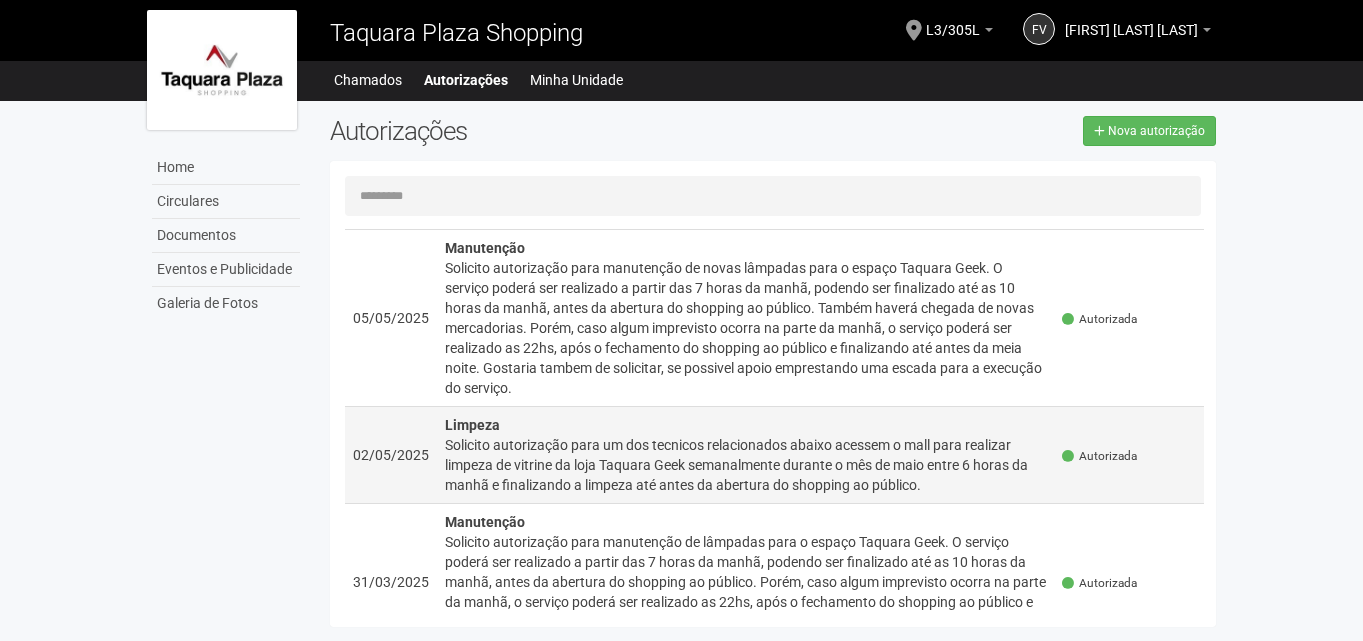 click on "Solicito autorização para um dos tecnicos relacionados abaixo acessem o mall para realizar limpeza de vitrine da loja Taquara Geek semanalmente durante o mês de maio entre 6 horas da manhã e finalizando a limpeza até antes da abertura do shopping ao público." at bounding box center (746, 465) 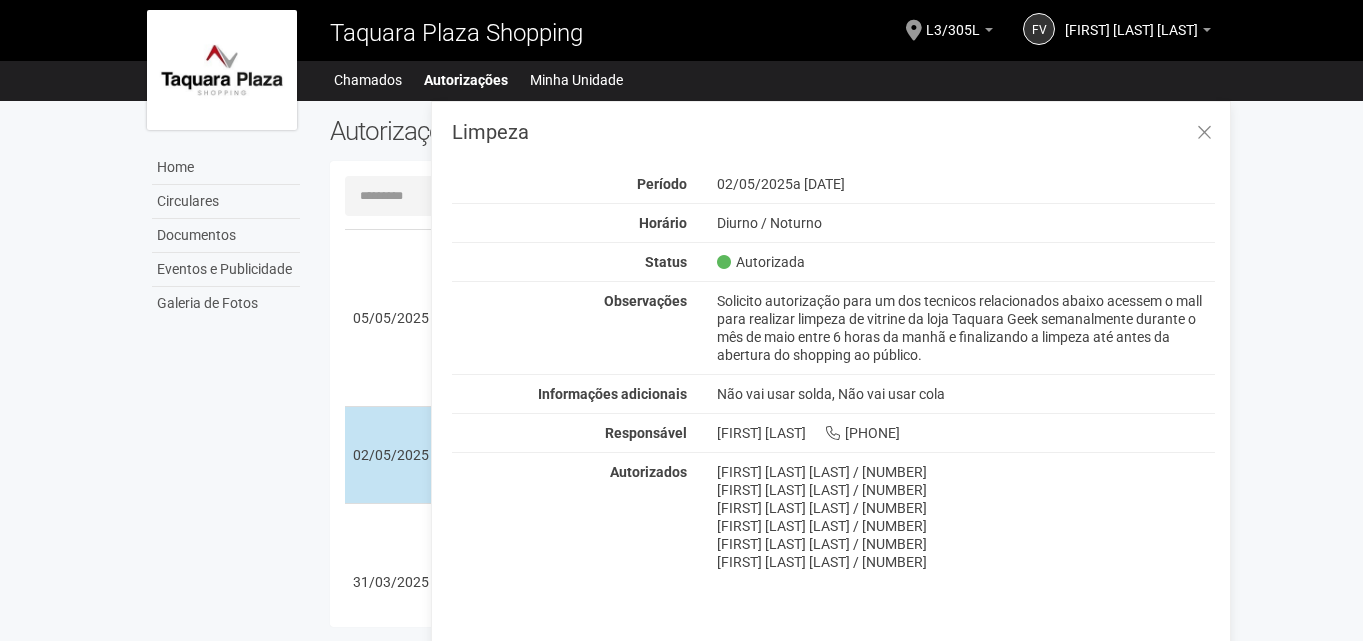 scroll, scrollTop: 0, scrollLeft: 0, axis: both 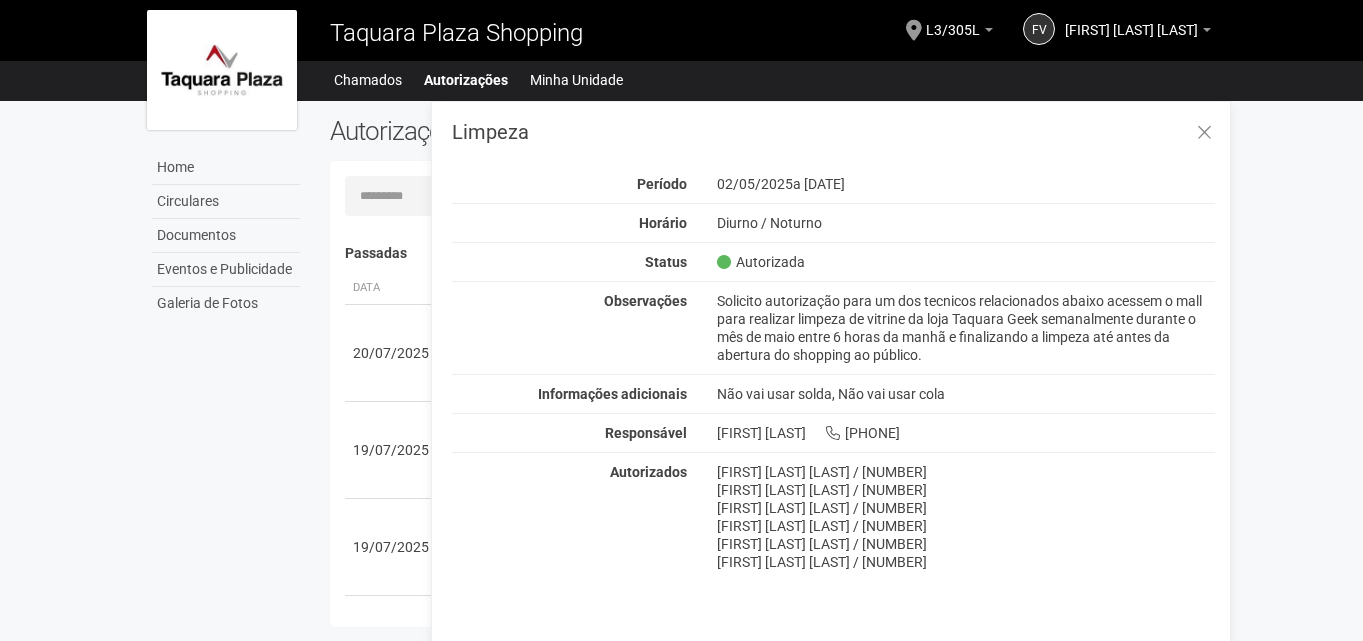 drag, startPoint x: 720, startPoint y: 301, endPoint x: 1046, endPoint y: 348, distance: 329.3706 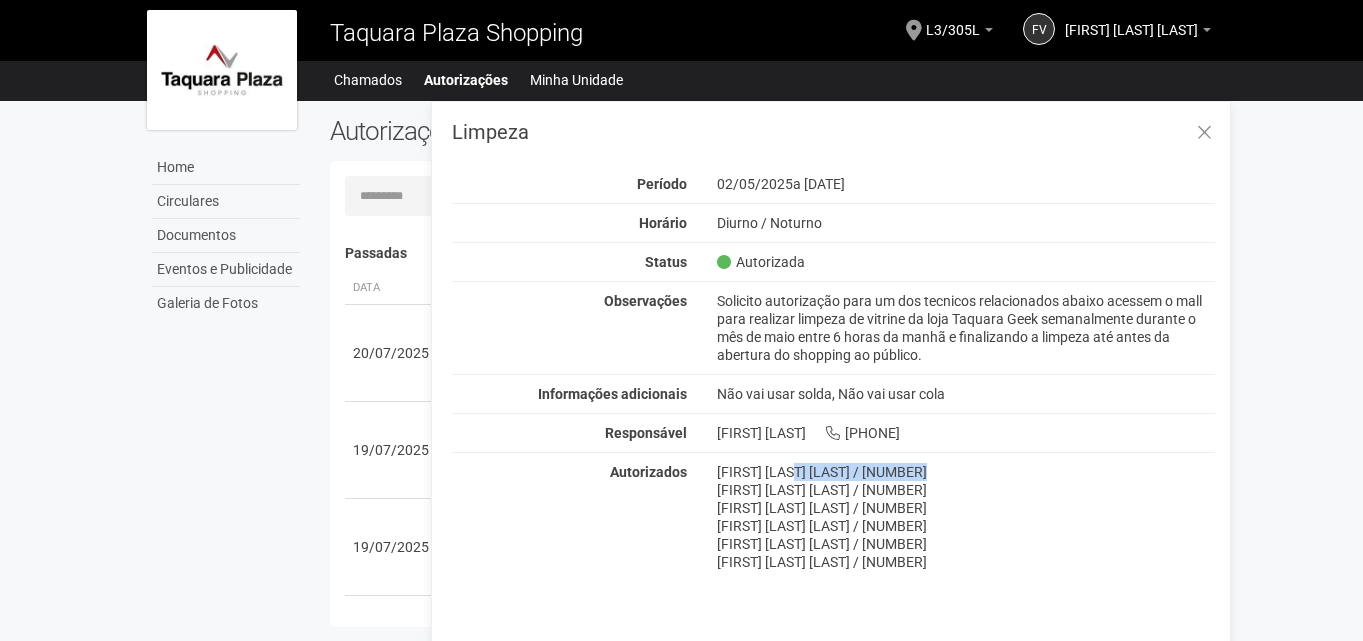 drag, startPoint x: 720, startPoint y: 475, endPoint x: 837, endPoint y: 465, distance: 117.426575 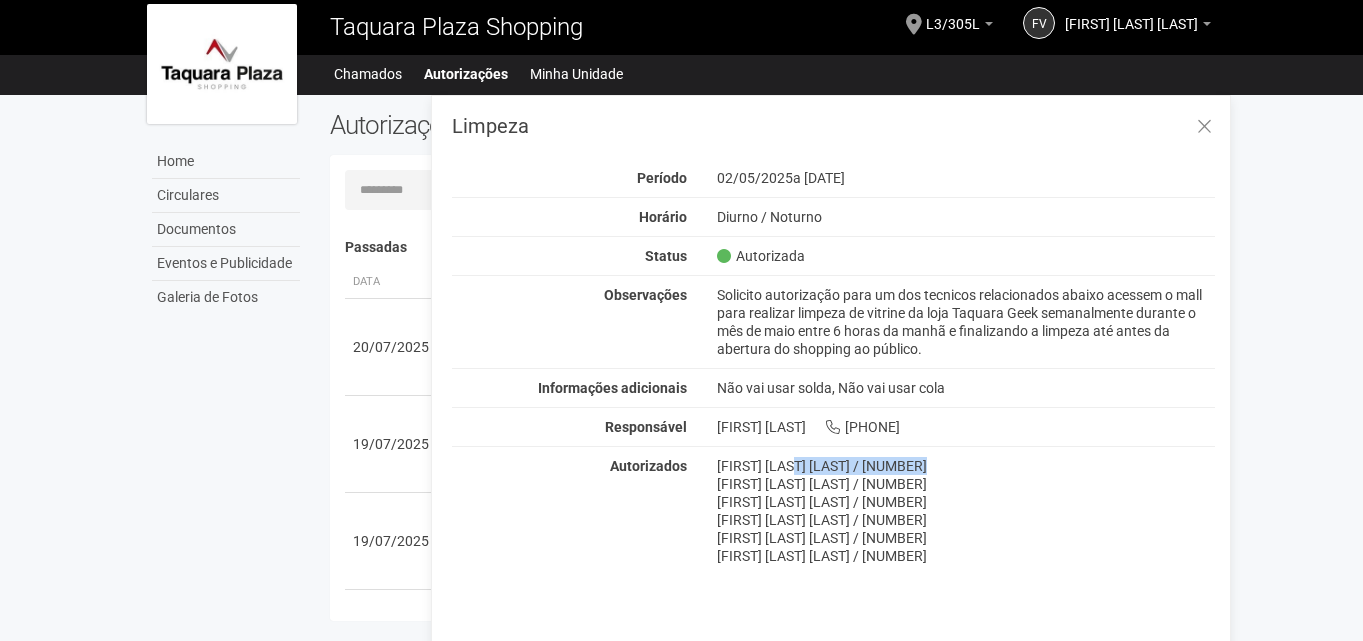 scroll, scrollTop: 0, scrollLeft: 0, axis: both 